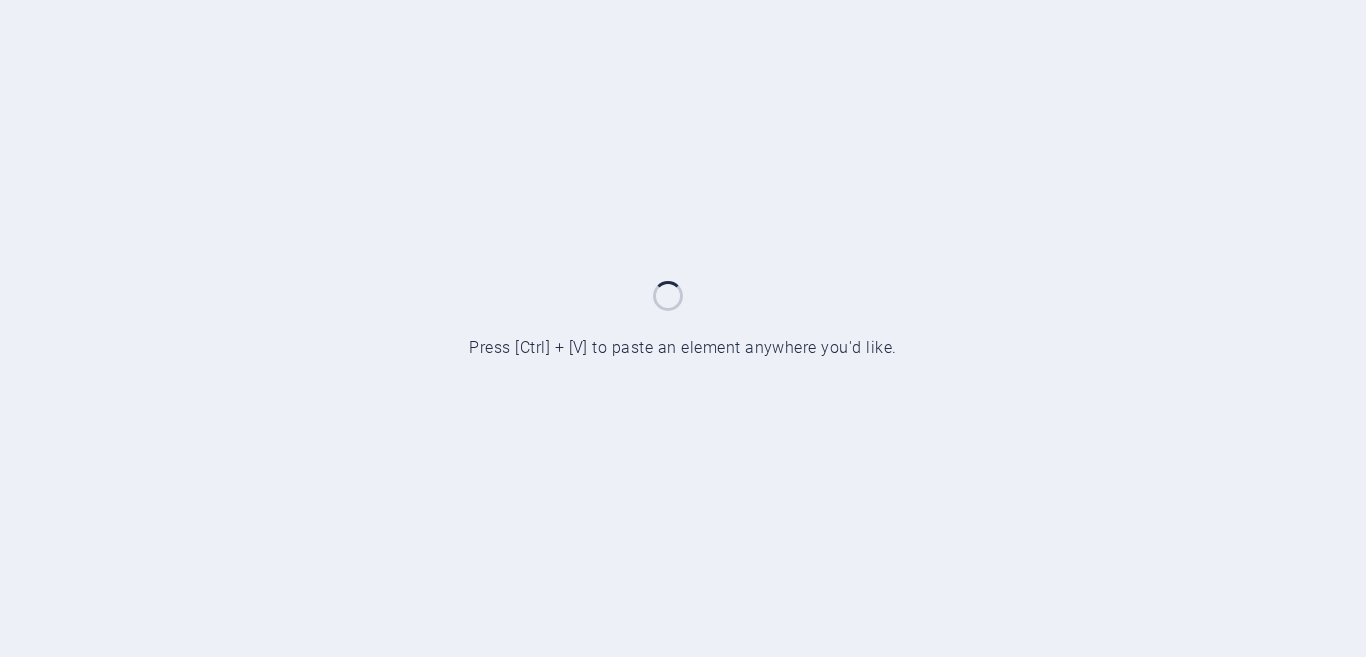 scroll, scrollTop: 0, scrollLeft: 0, axis: both 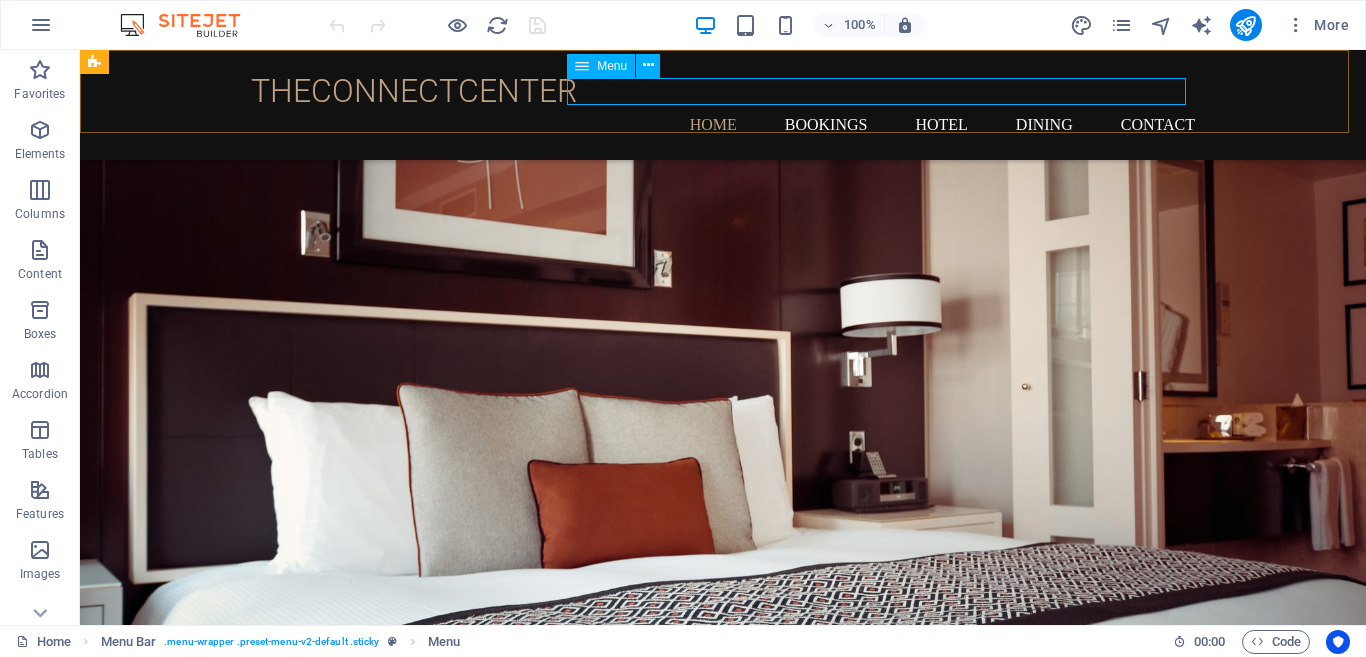 click on "Home BOOKINGS Hotel Dining Contact" at bounding box center (723, 124) 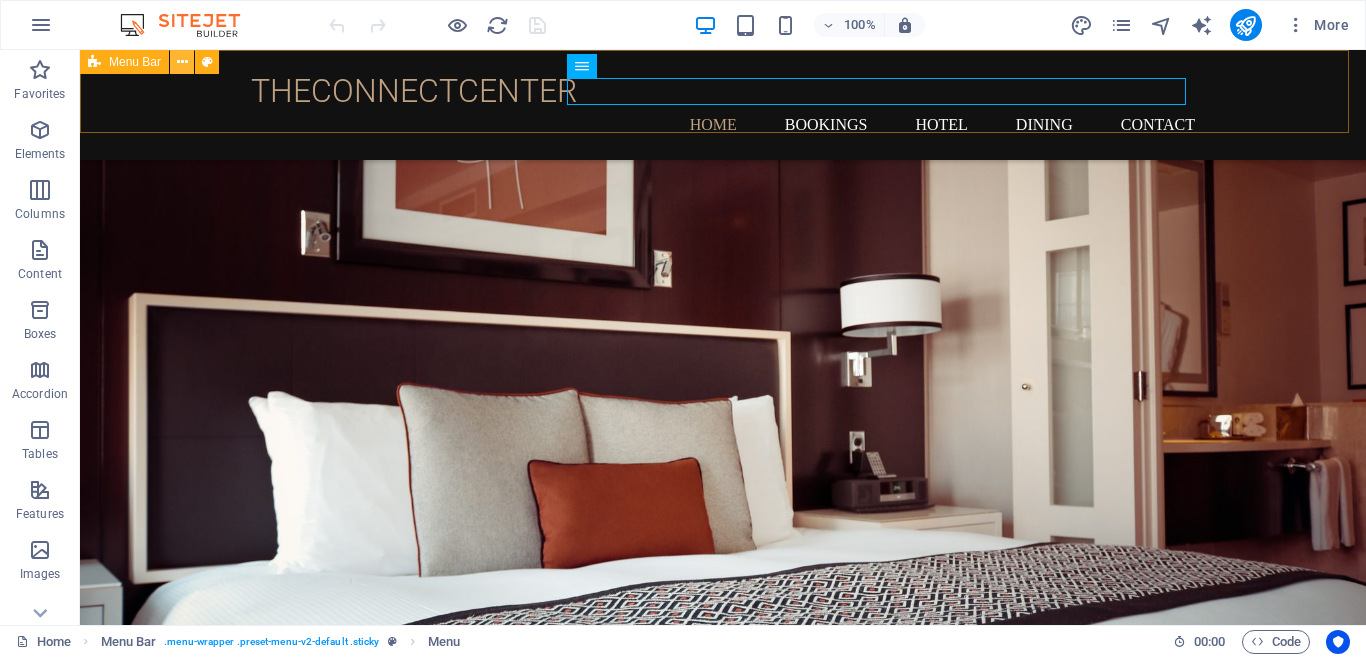 click at bounding box center [182, 62] 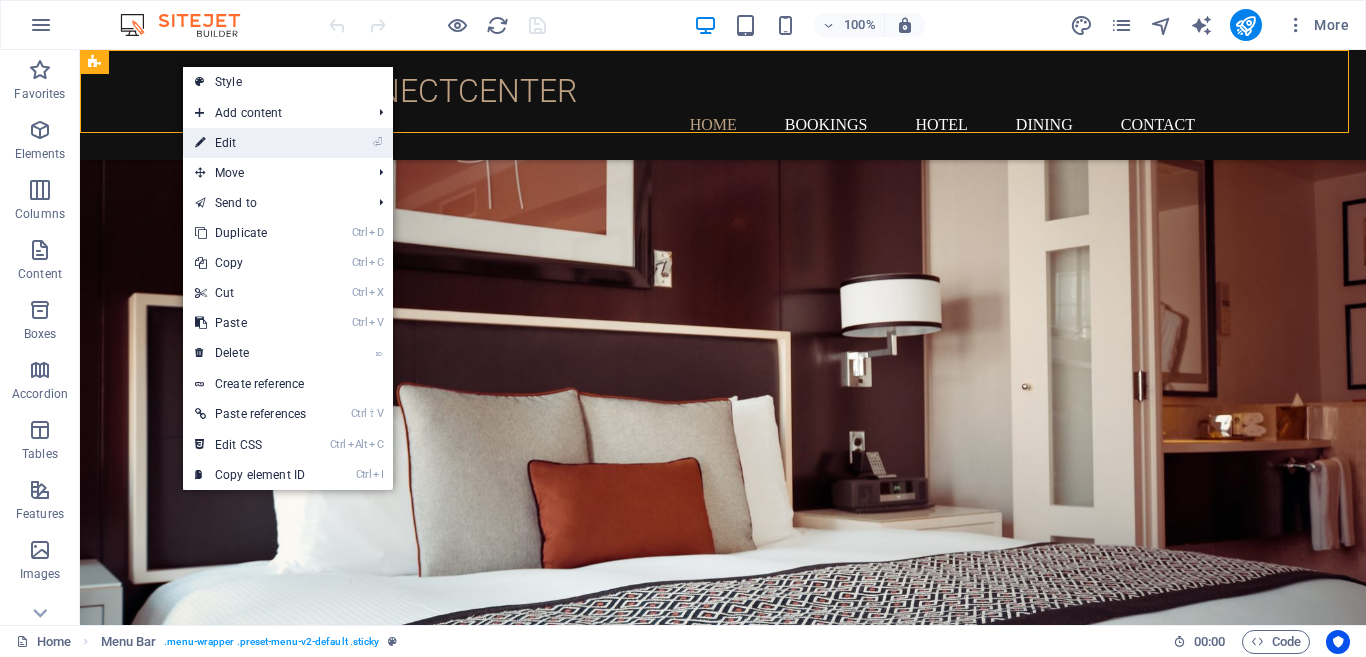 click on "⏎  Edit" at bounding box center [250, 143] 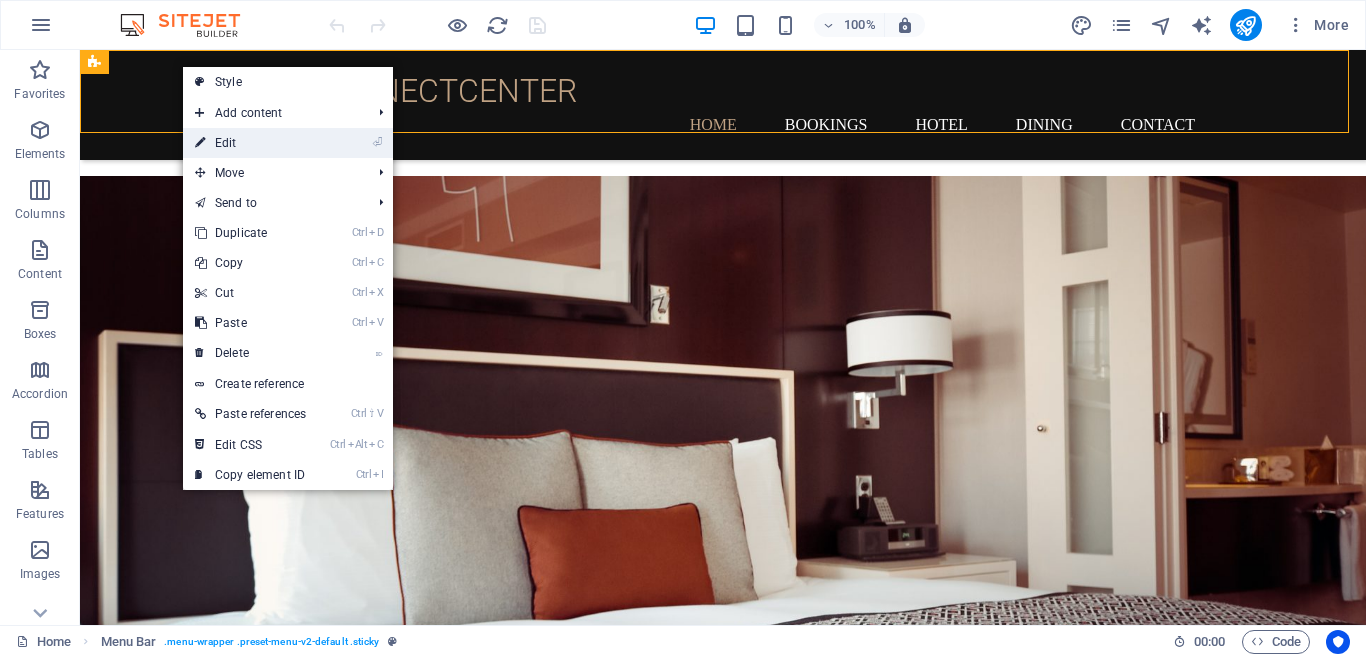 select on "header" 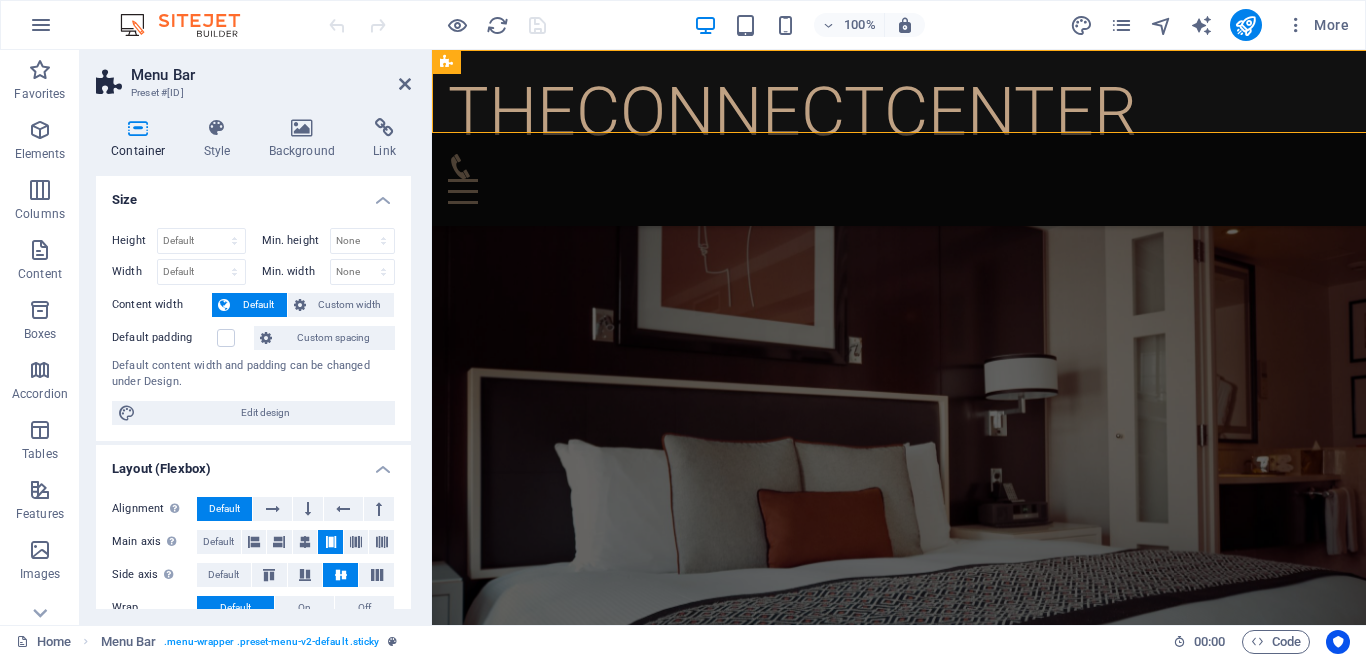 select on "rem" 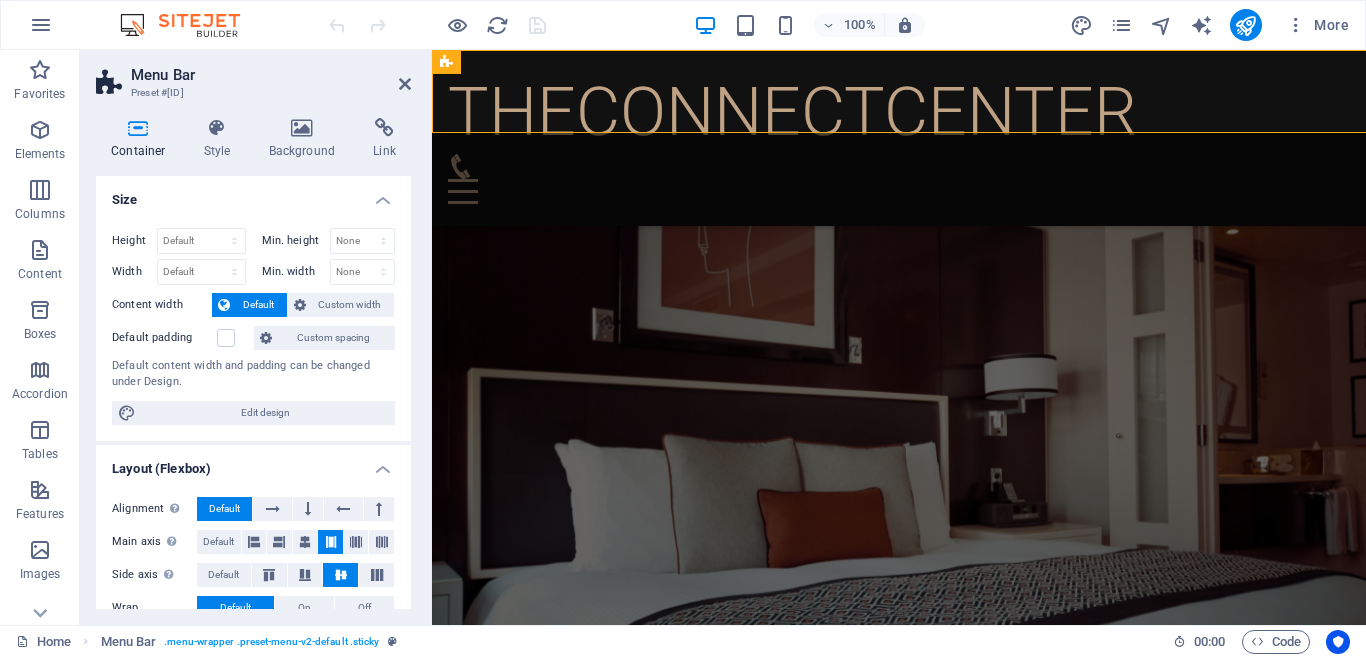 select on "rem" 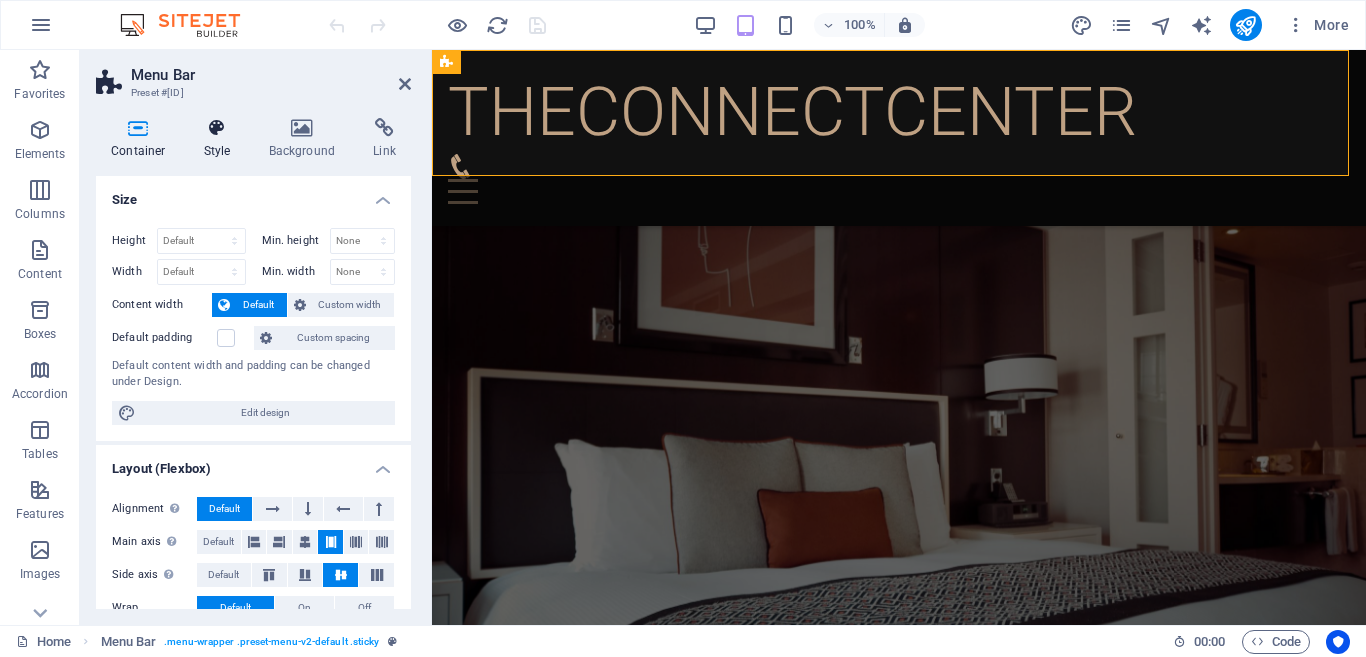 click on "Style" at bounding box center (221, 139) 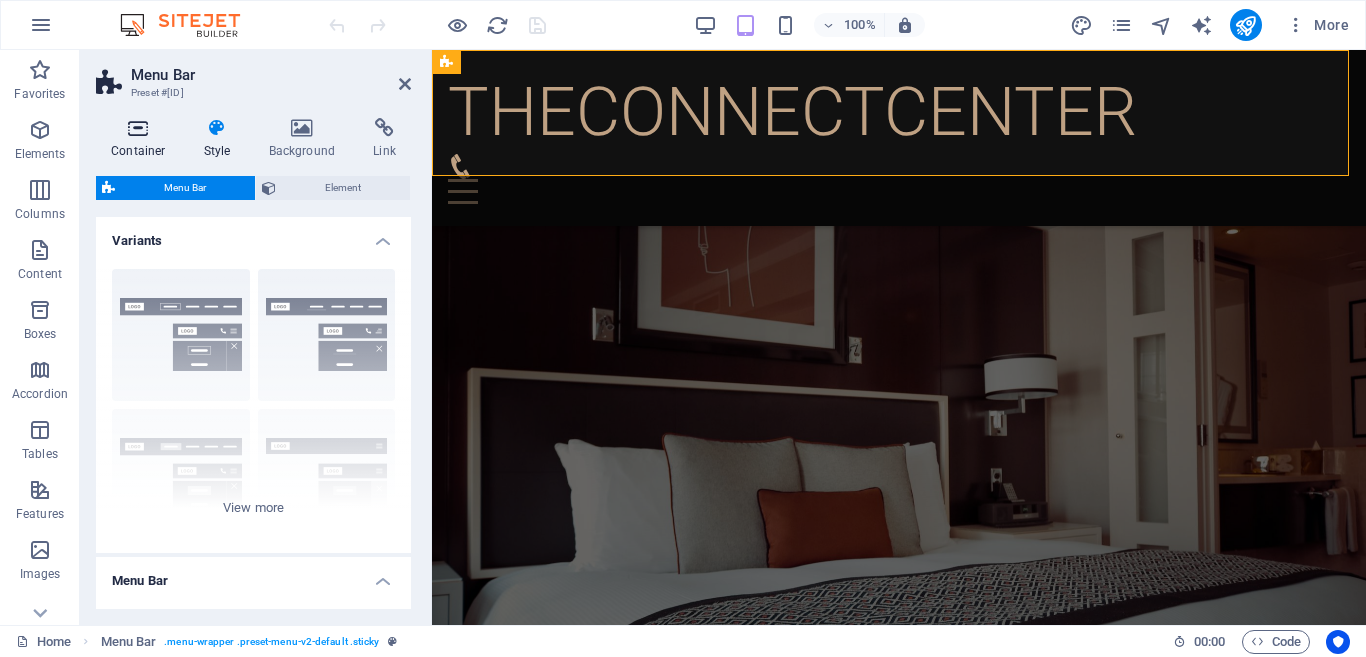 click on "Container" at bounding box center [142, 139] 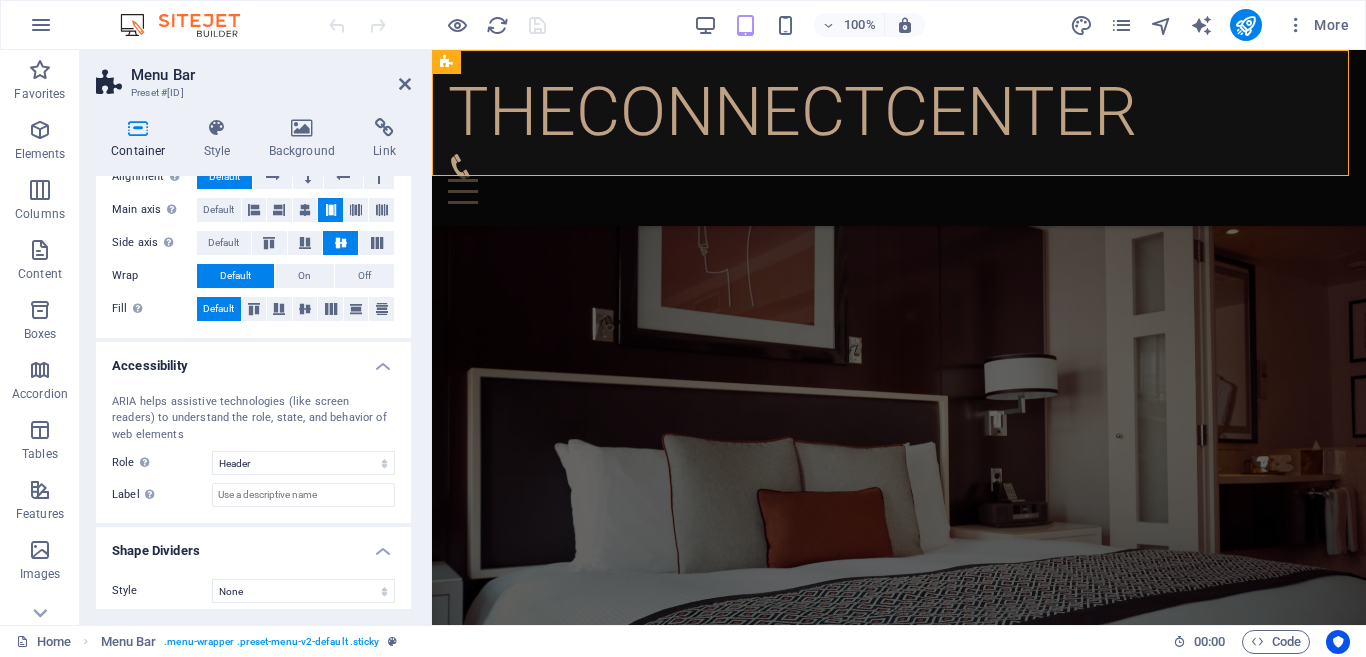 scroll, scrollTop: 342, scrollLeft: 0, axis: vertical 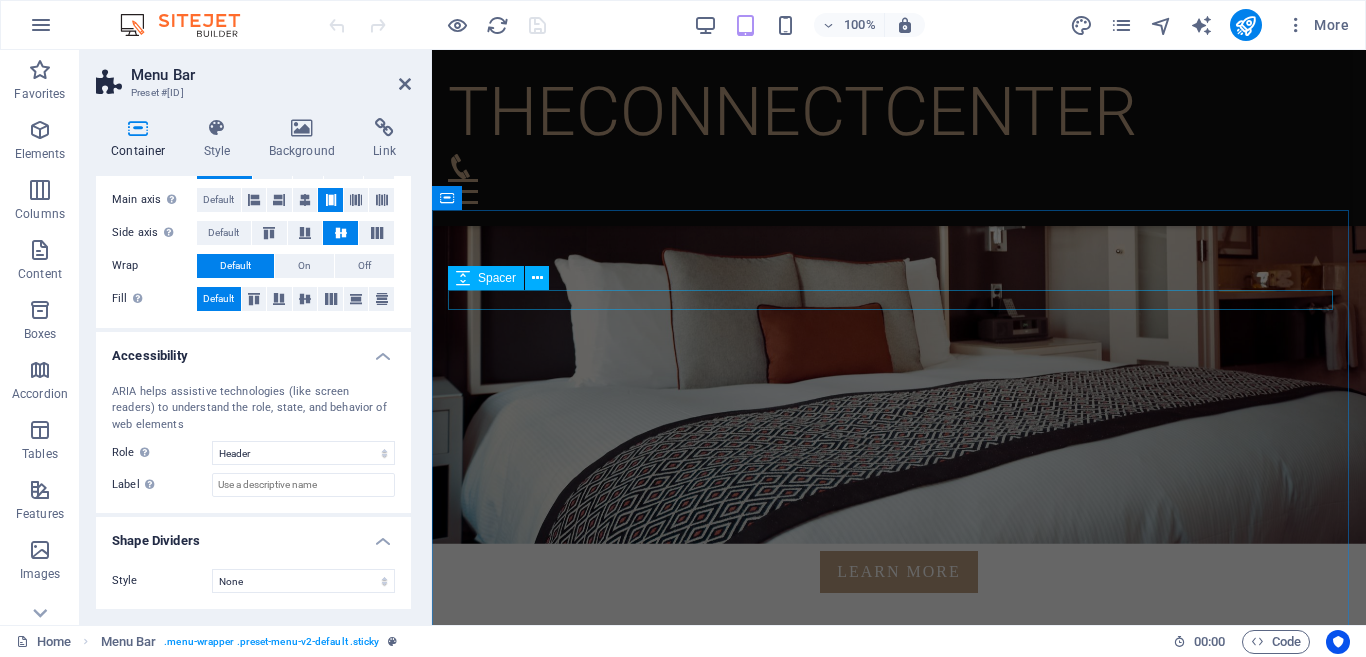 click at bounding box center [899, 763] 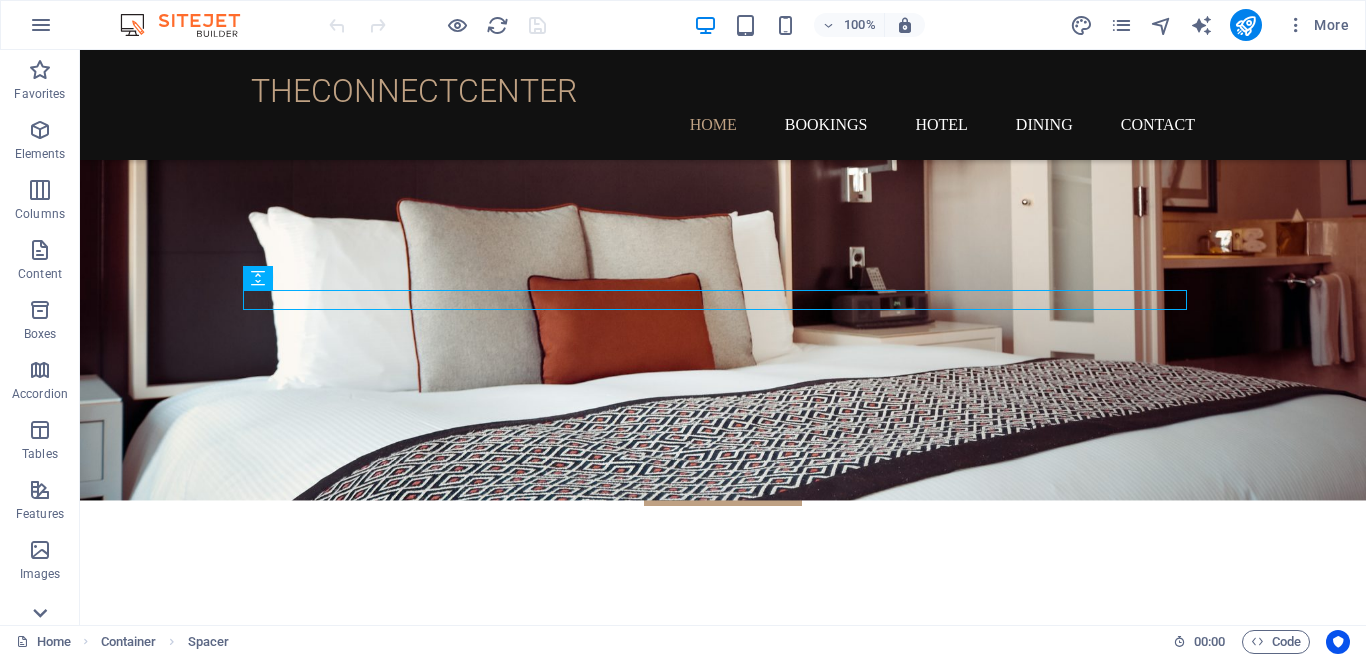click 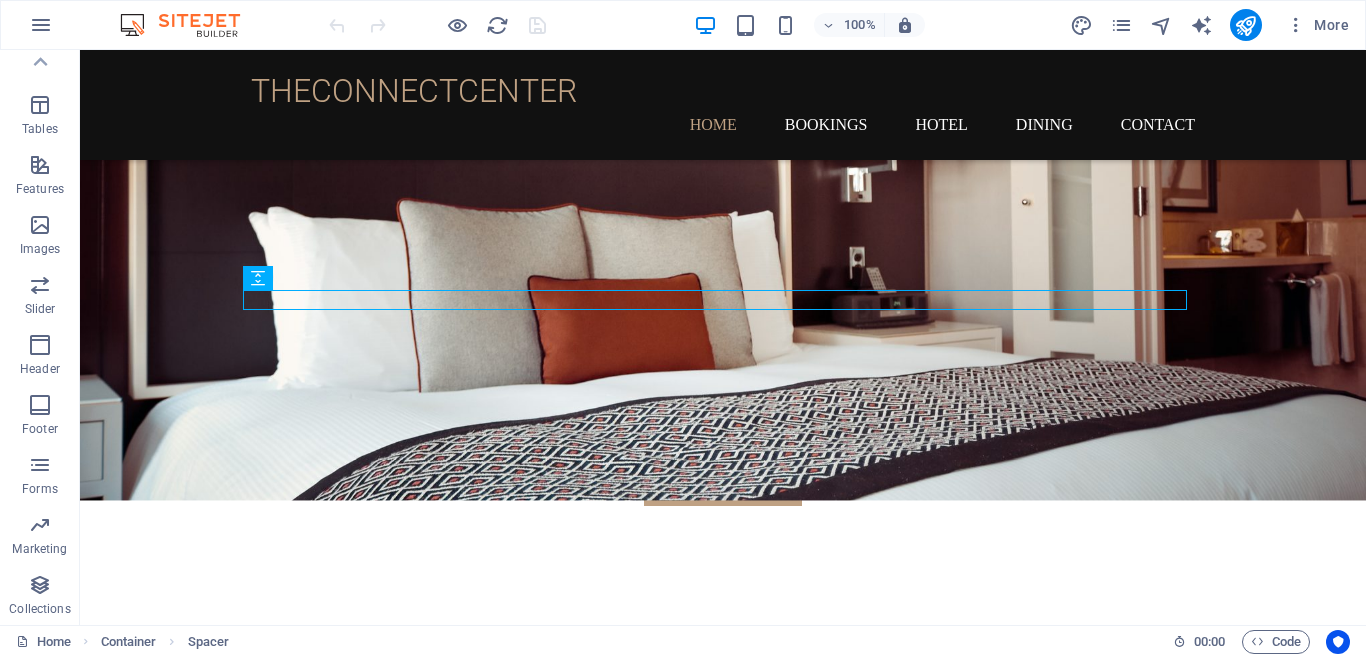 click on "Collections" at bounding box center [39, 609] 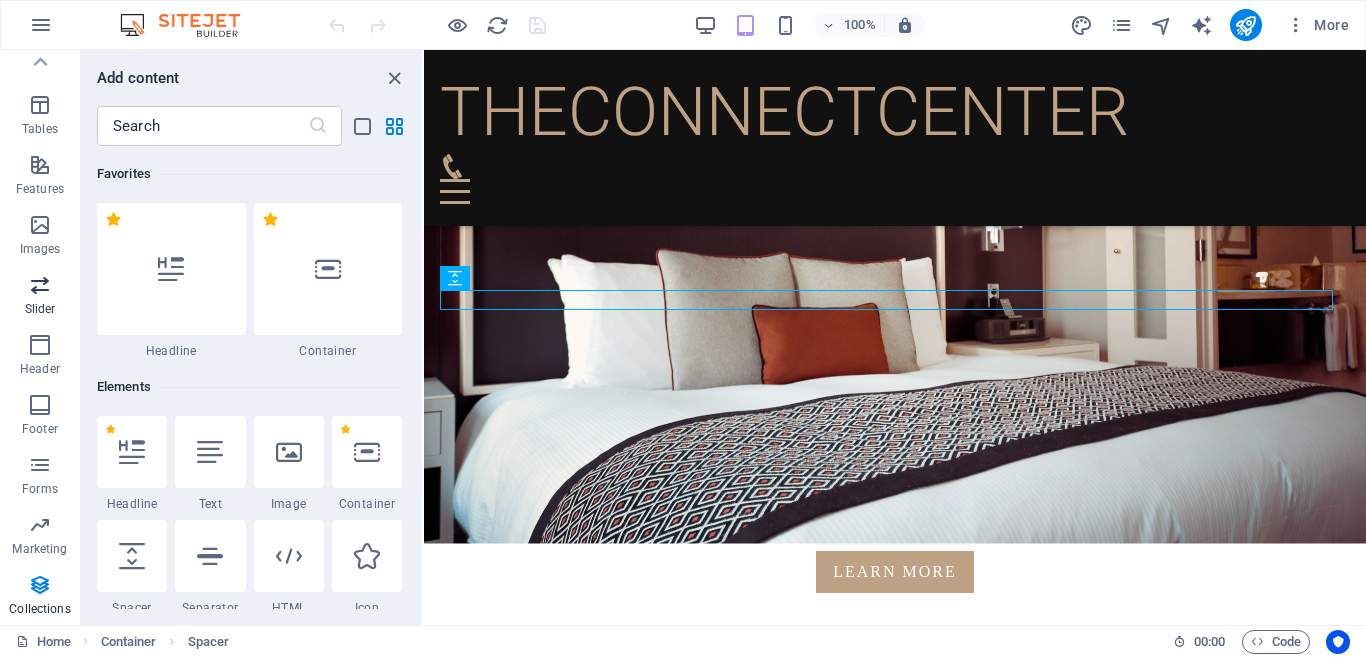 click at bounding box center [40, 285] 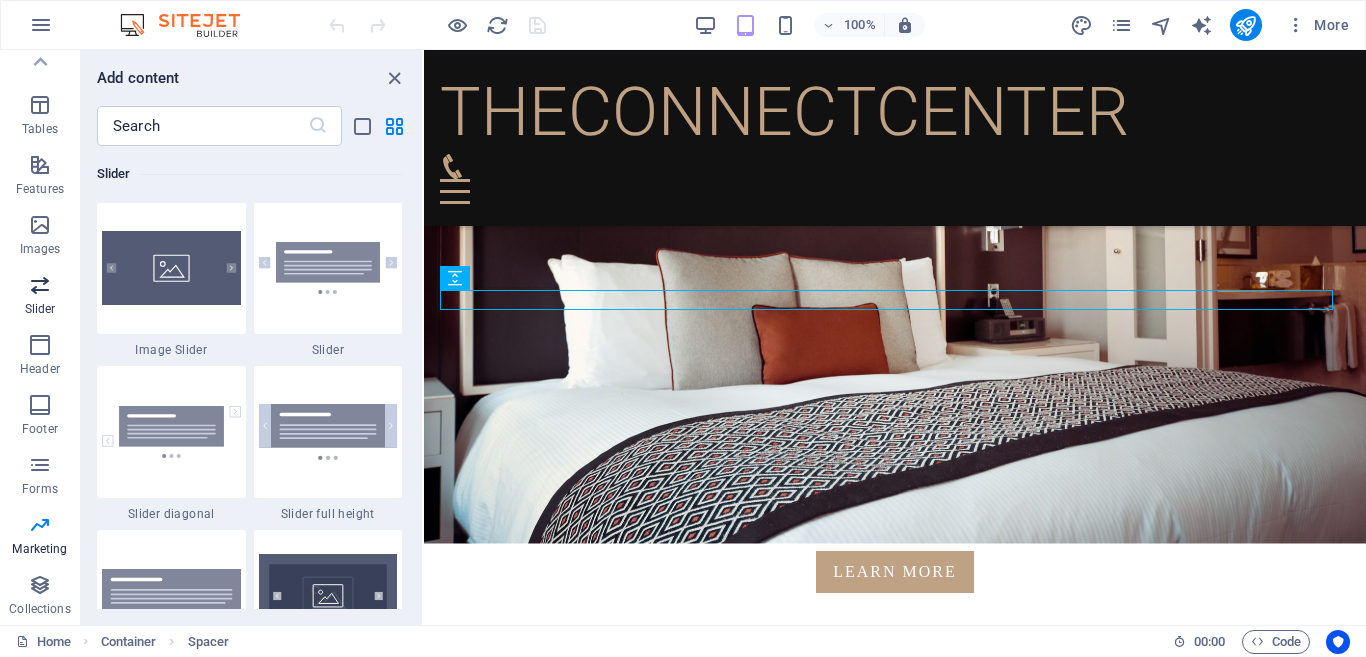 scroll, scrollTop: 11337, scrollLeft: 0, axis: vertical 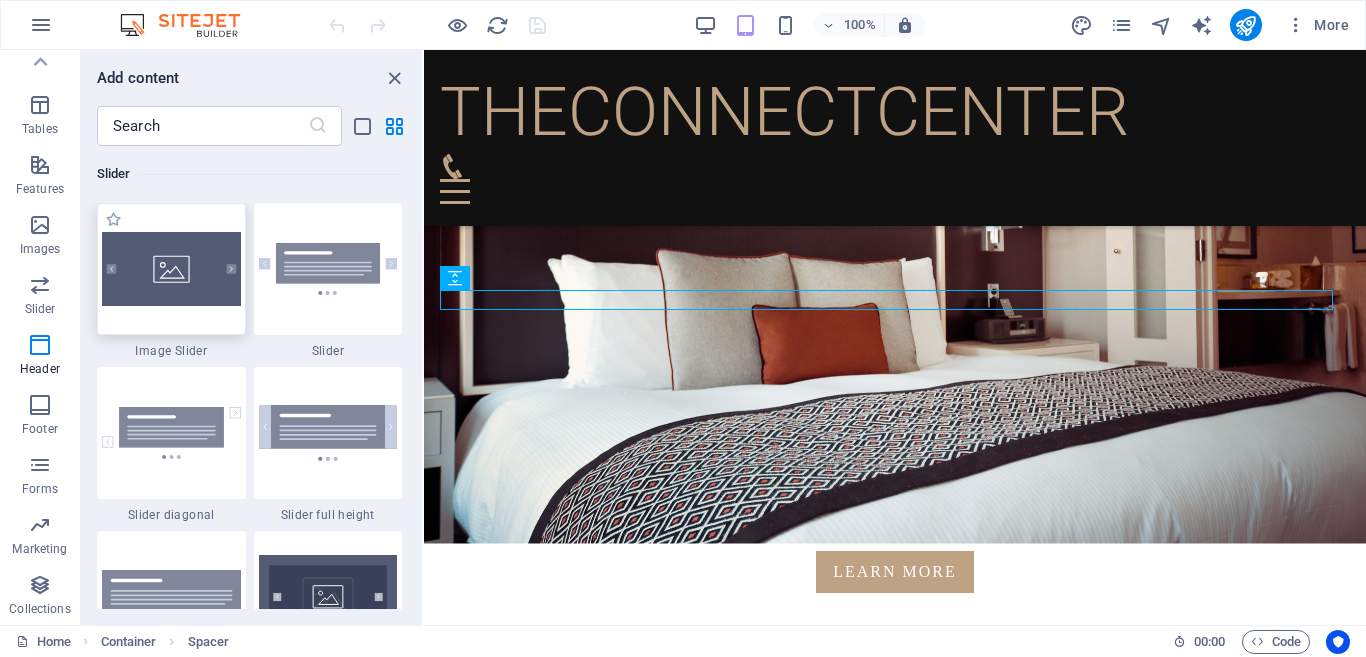 click at bounding box center (171, 269) 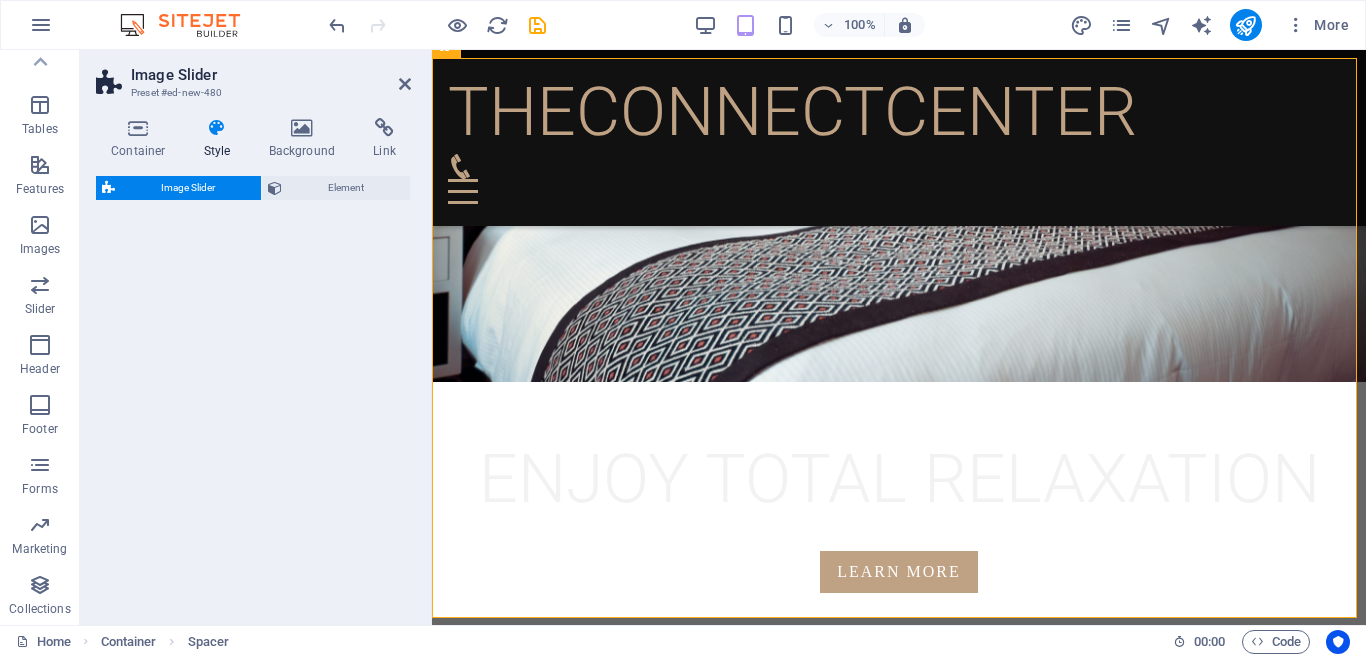 select on "rem" 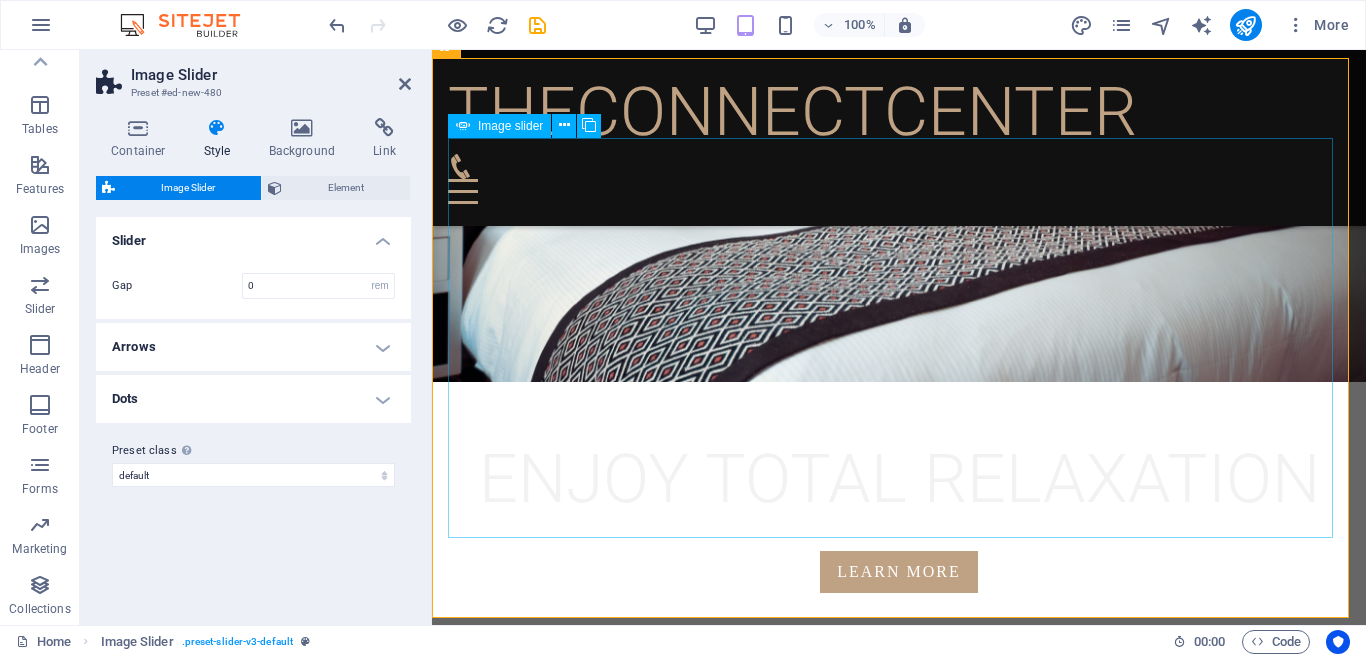 scroll, scrollTop: 1553, scrollLeft: 0, axis: vertical 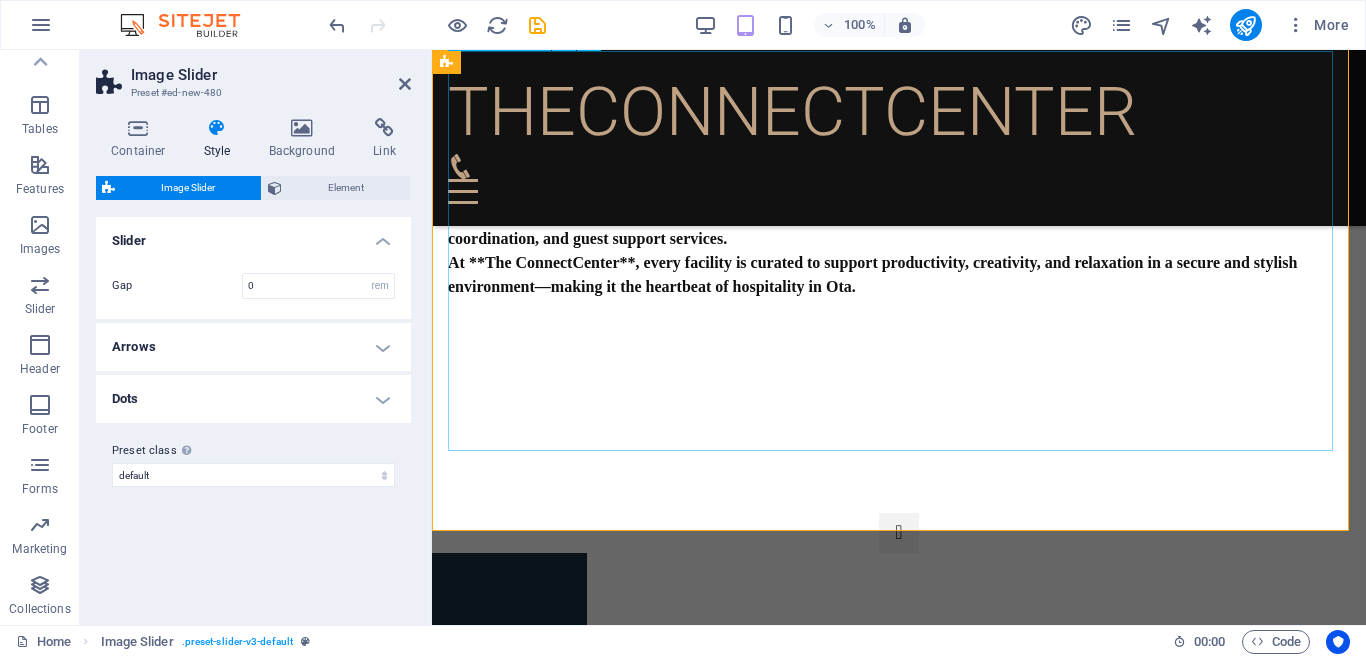 click at bounding box center (75, 1202) 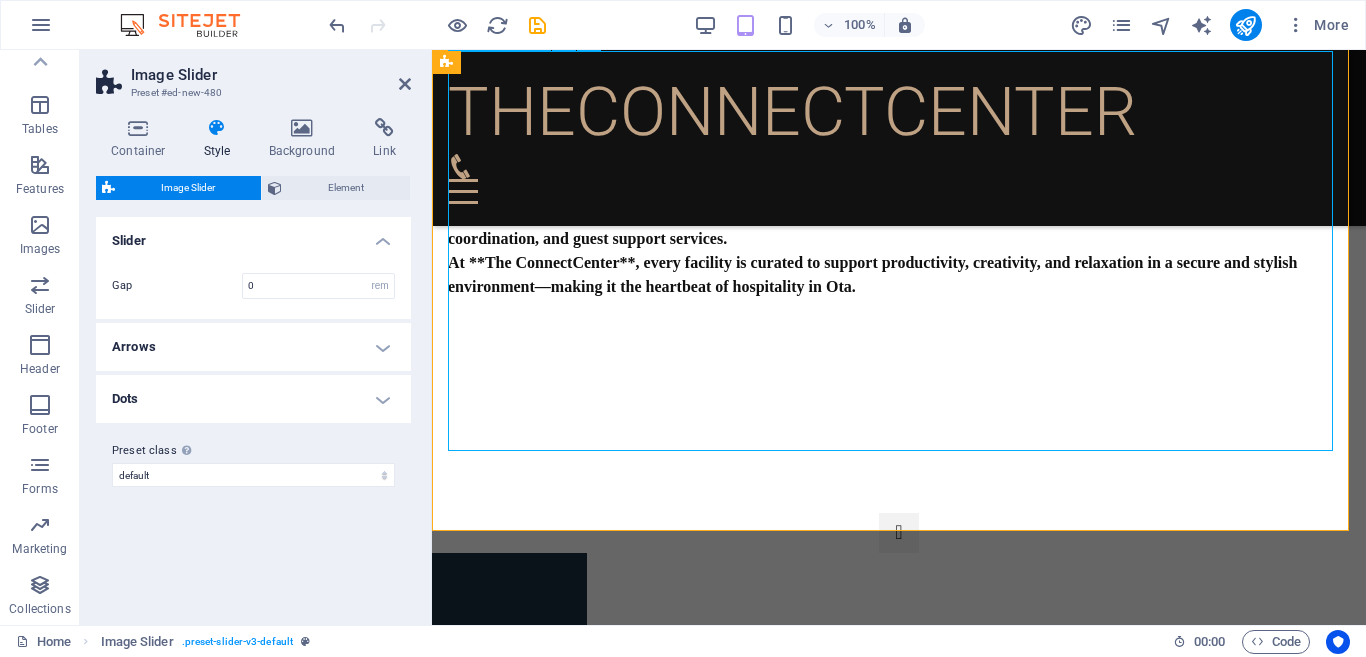 click at bounding box center [75, 1202] 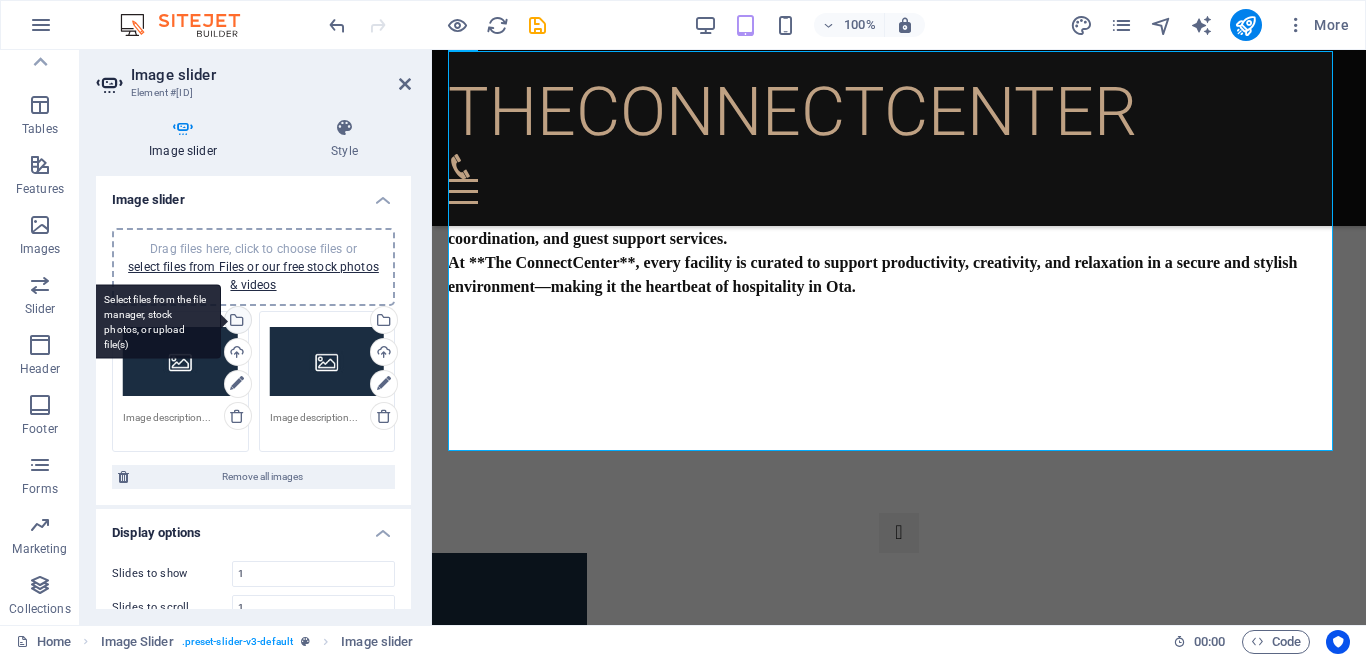 click on "Select files from the file manager, stock photos, or upload file(s)" at bounding box center (236, 322) 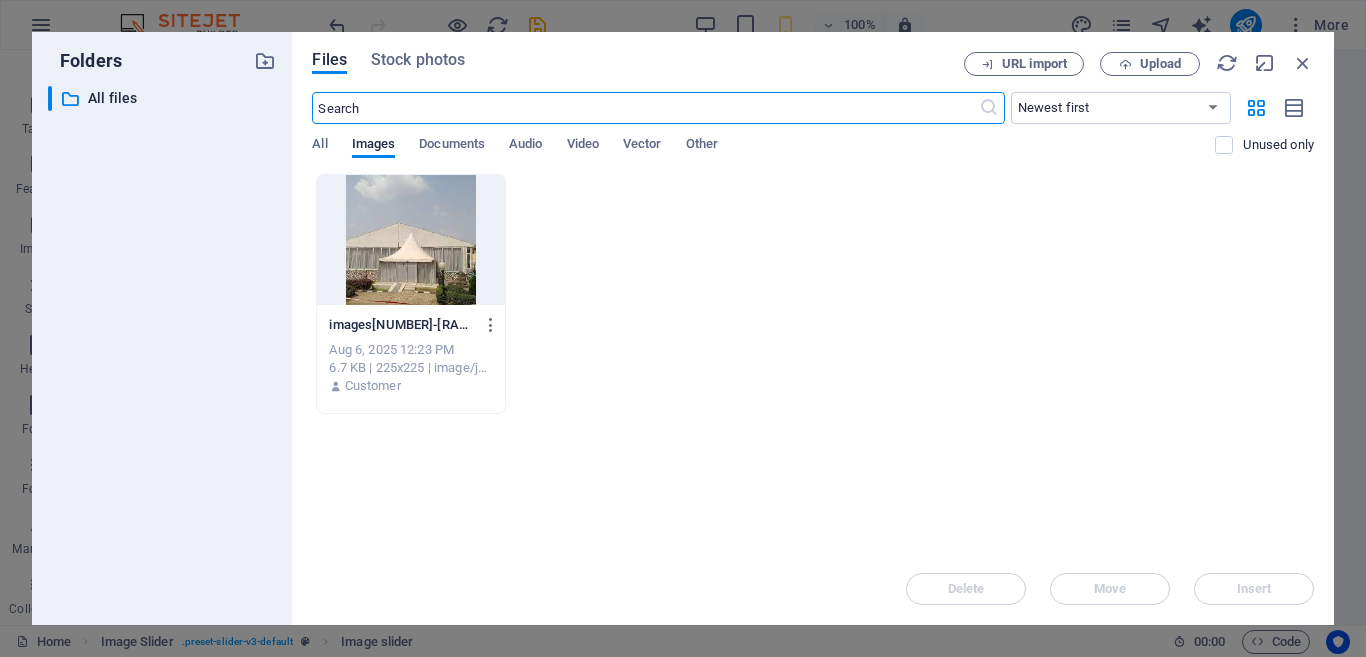 scroll, scrollTop: 11151, scrollLeft: 0, axis: vertical 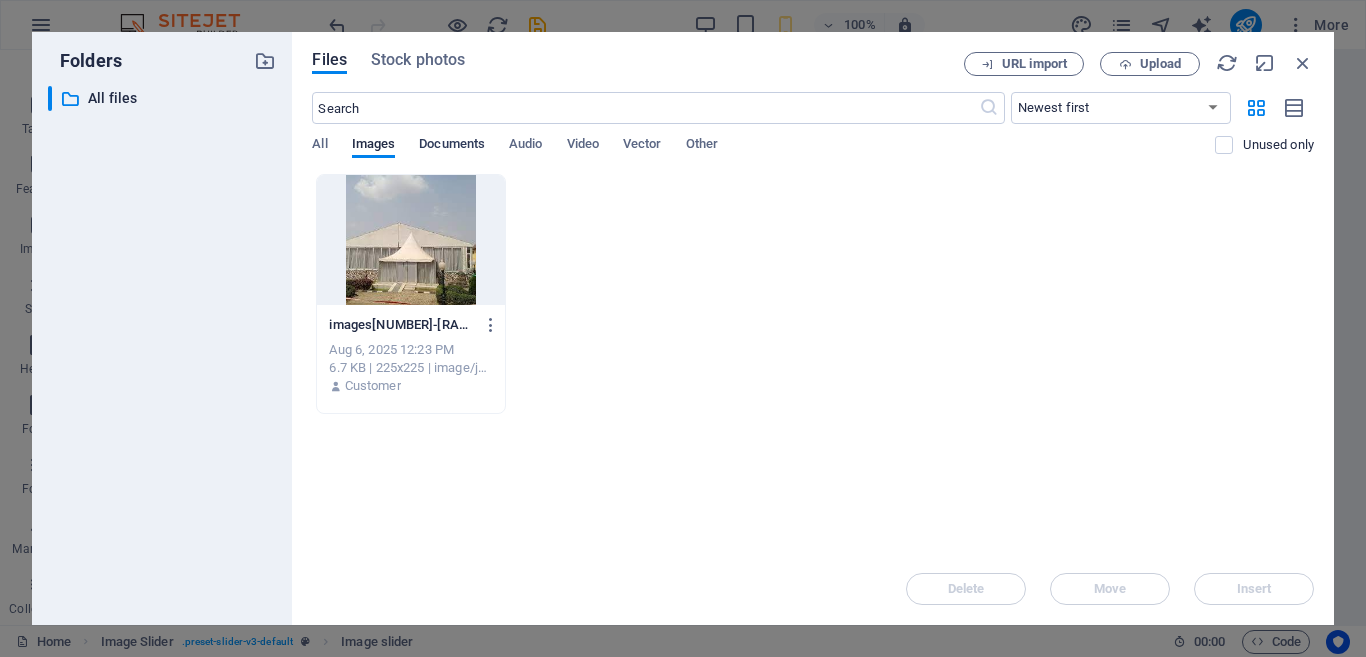 click on "Documents" at bounding box center (452, 146) 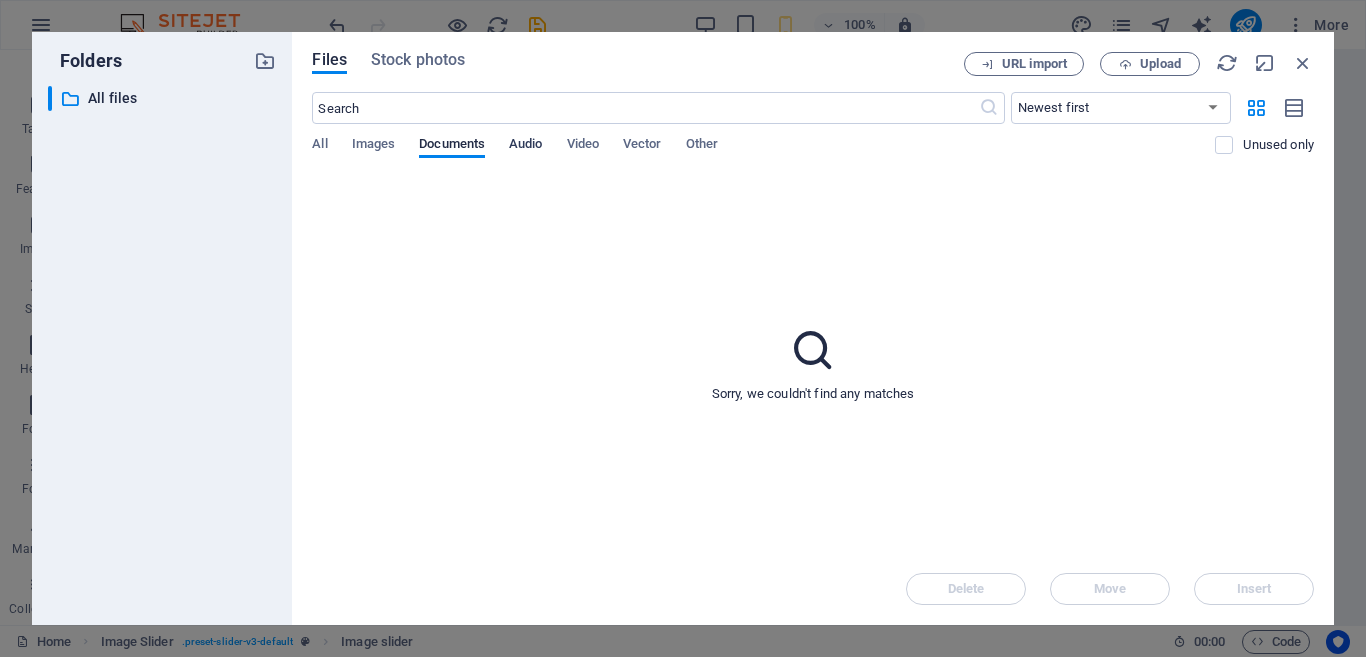 click on "Audio" at bounding box center (525, 146) 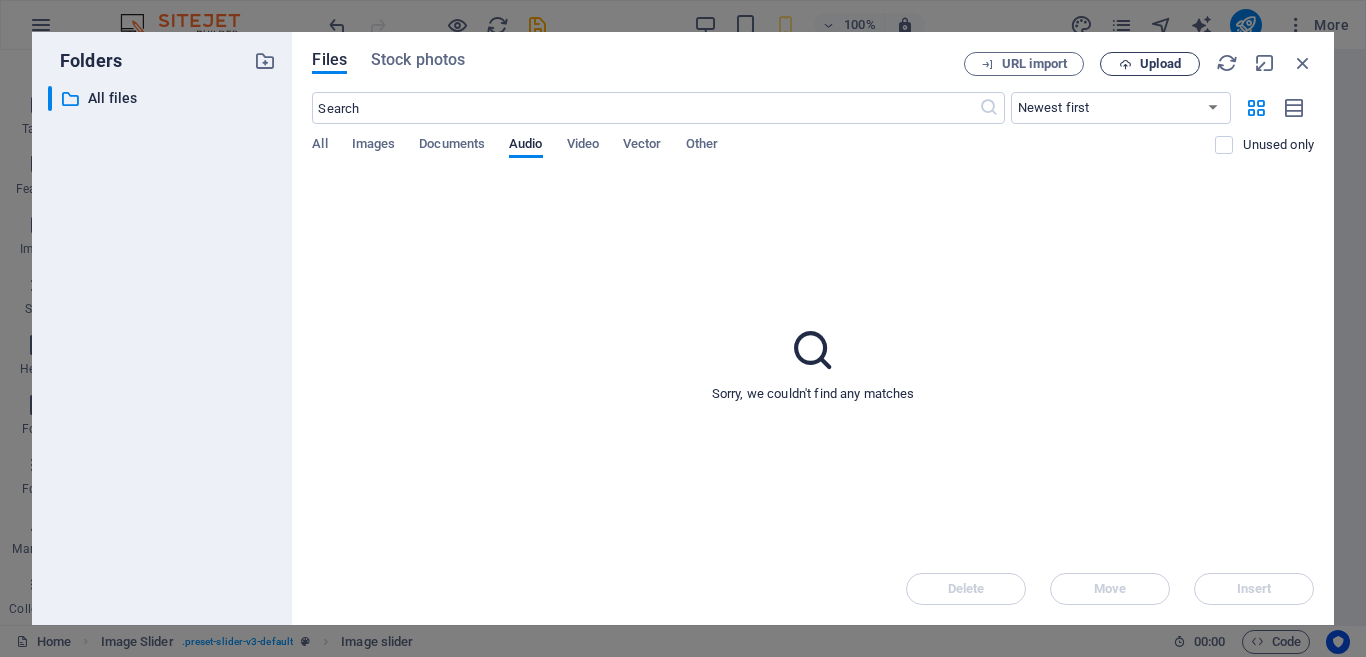 drag, startPoint x: 1138, startPoint y: 71, endPoint x: 1144, endPoint y: 62, distance: 10.816654 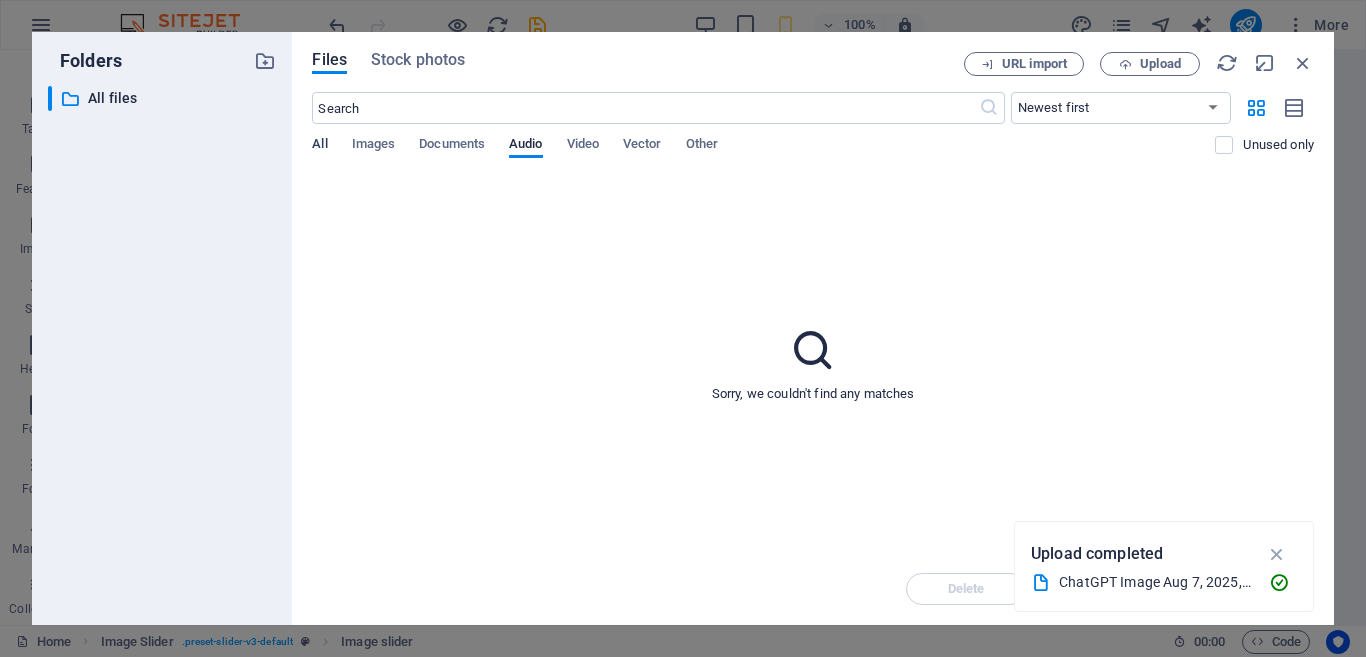 click on "All" at bounding box center [319, 146] 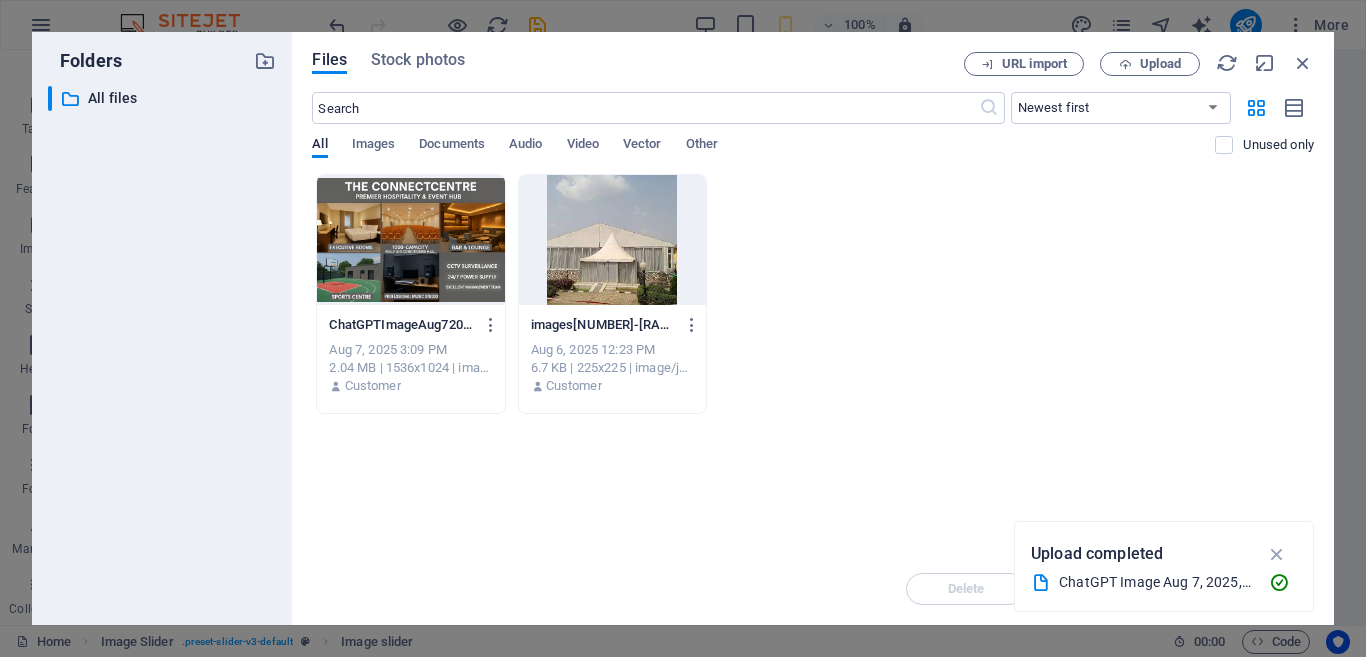 click at bounding box center (410, 240) 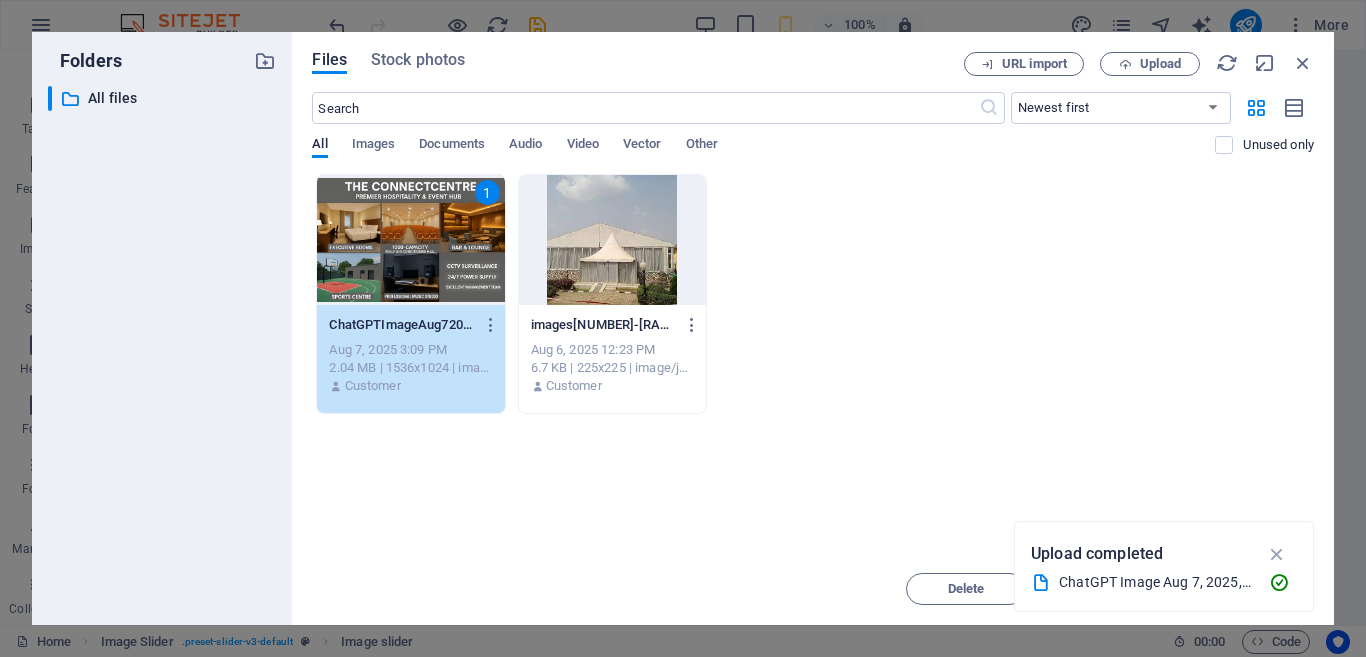 drag, startPoint x: 403, startPoint y: 247, endPoint x: 517, endPoint y: 503, distance: 280.23563 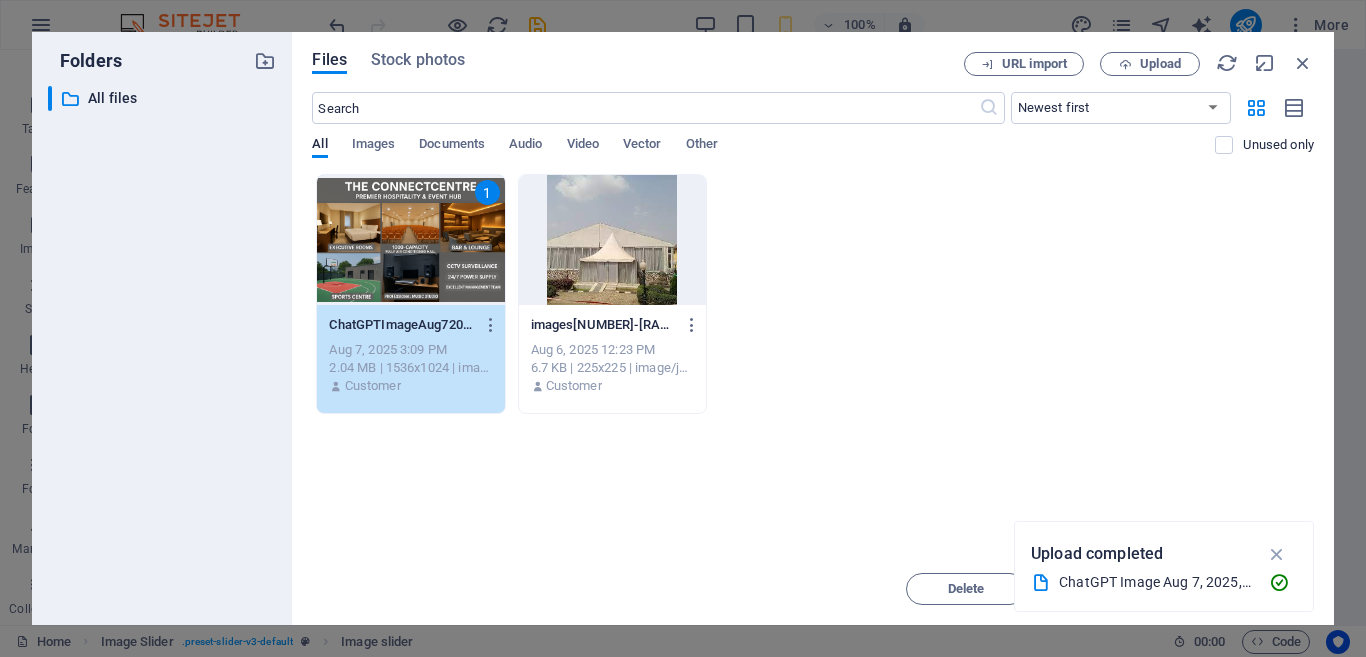click on "1" at bounding box center [410, 240] 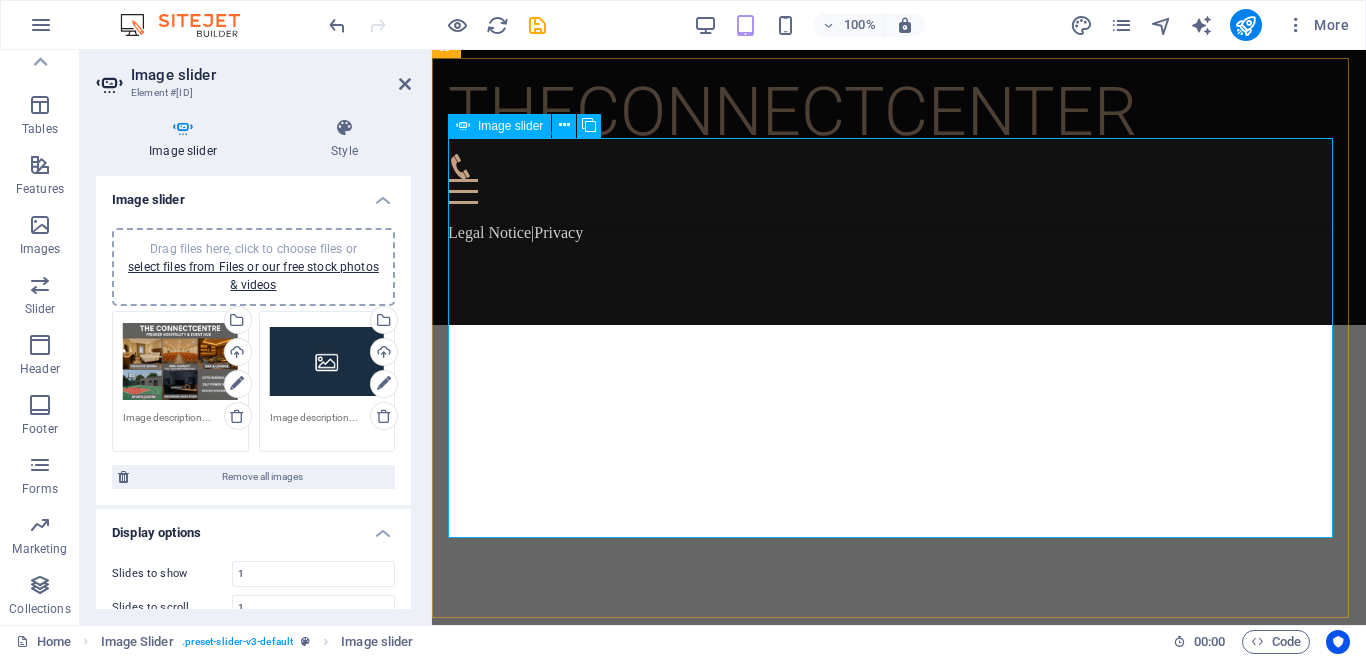 scroll, scrollTop: 1553, scrollLeft: 0, axis: vertical 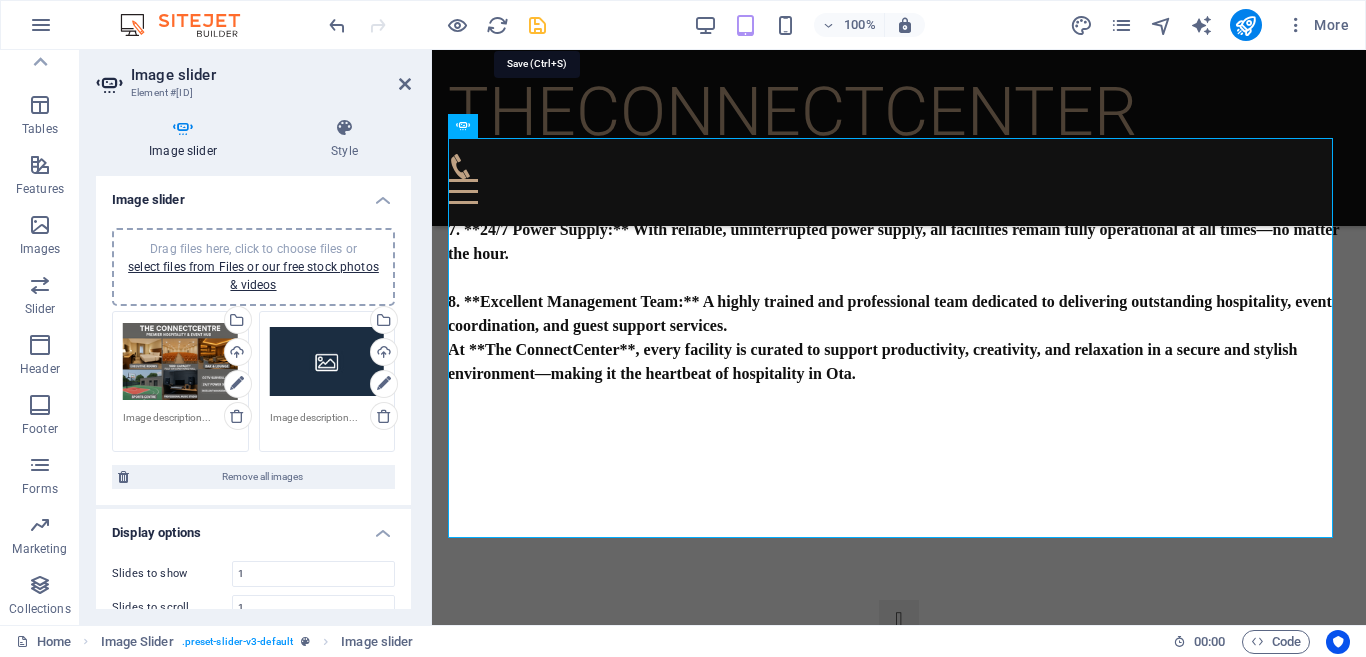 click at bounding box center [537, 25] 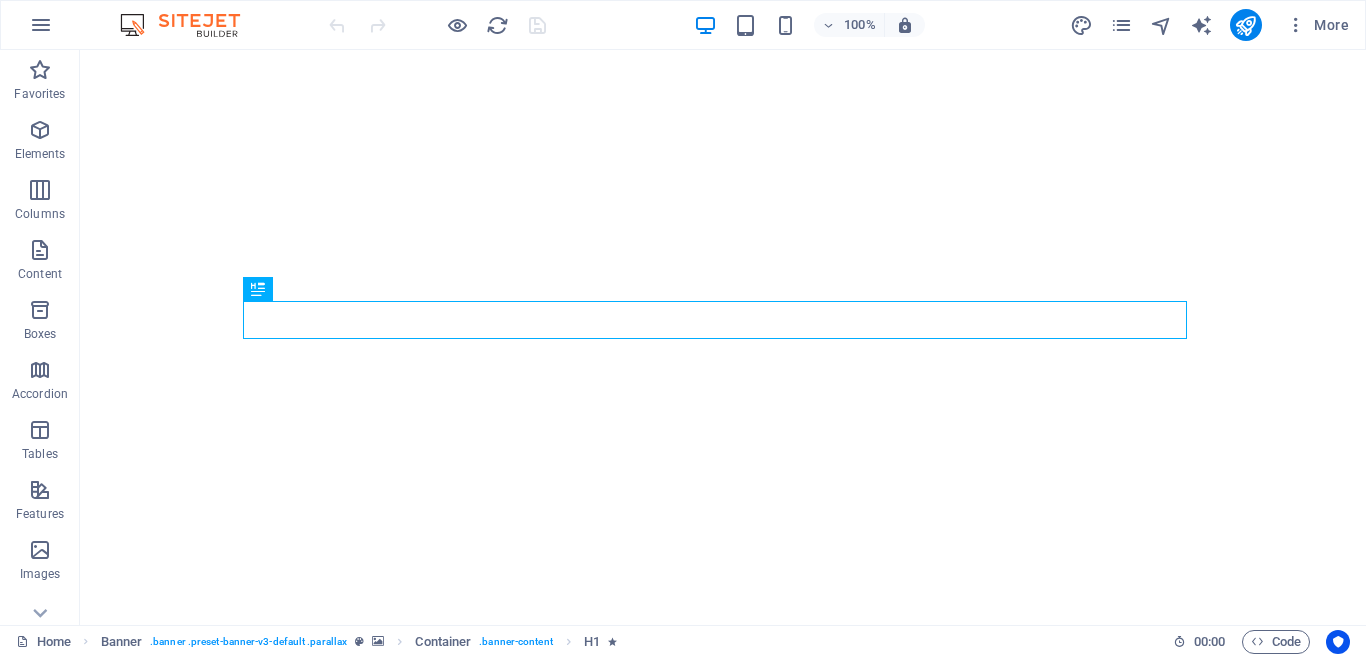 scroll, scrollTop: 0, scrollLeft: 0, axis: both 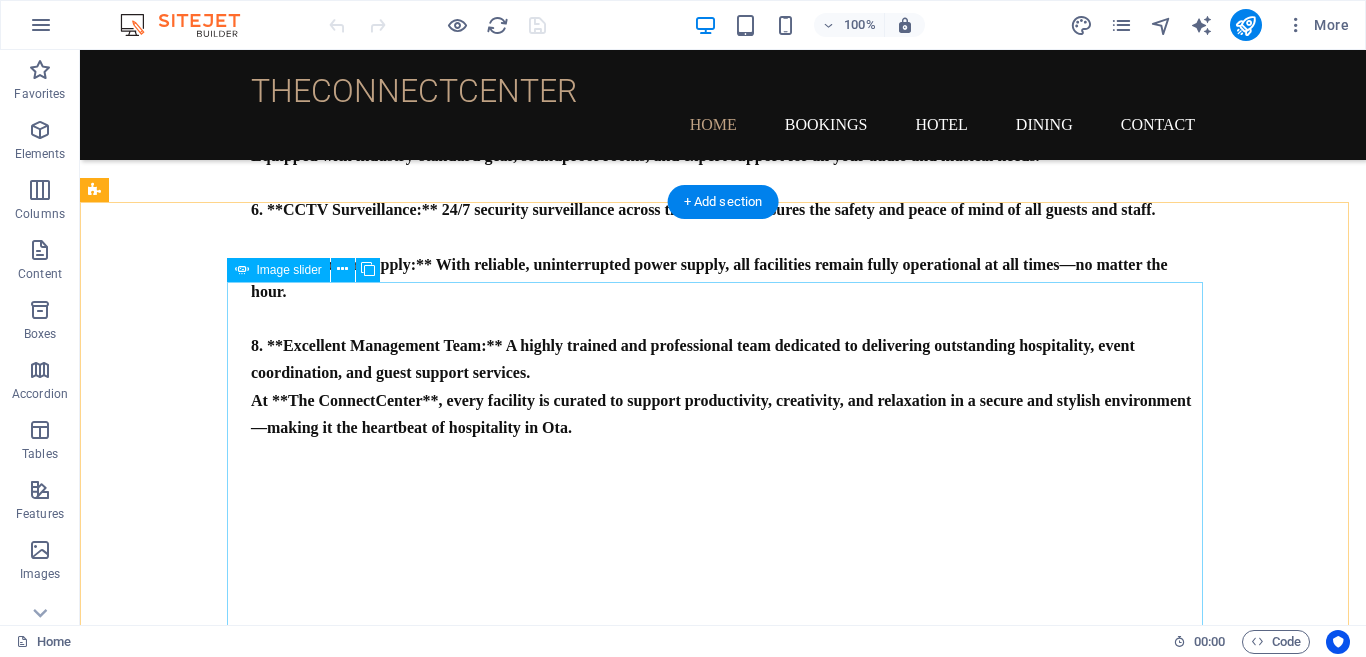 click at bounding box center [-229, 1472] 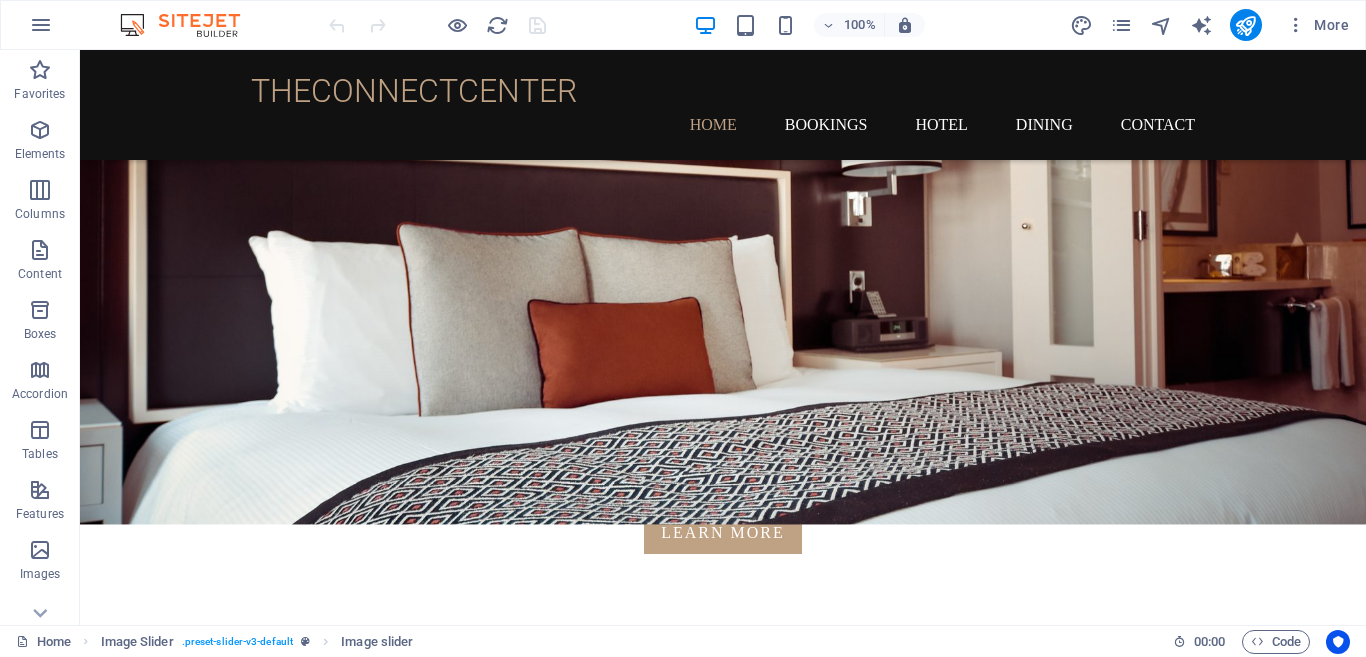 scroll, scrollTop: 303, scrollLeft: 0, axis: vertical 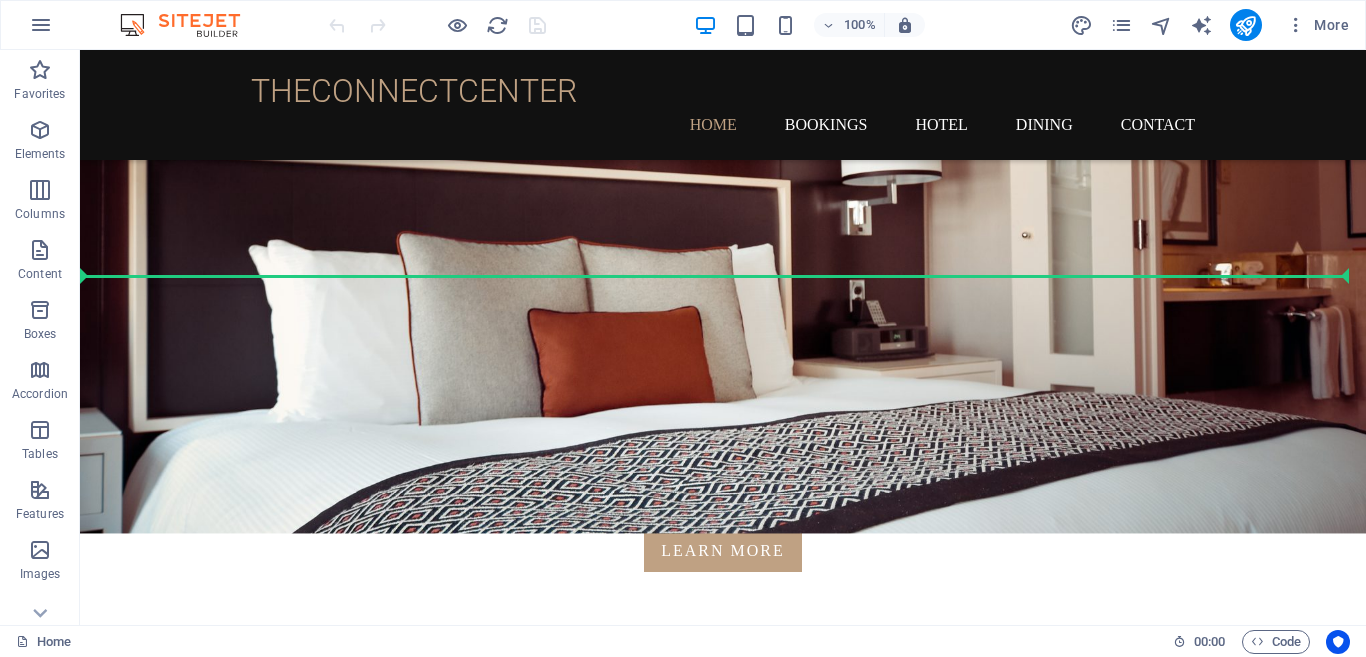 drag, startPoint x: 949, startPoint y: 439, endPoint x: 829, endPoint y: 330, distance: 162.11415 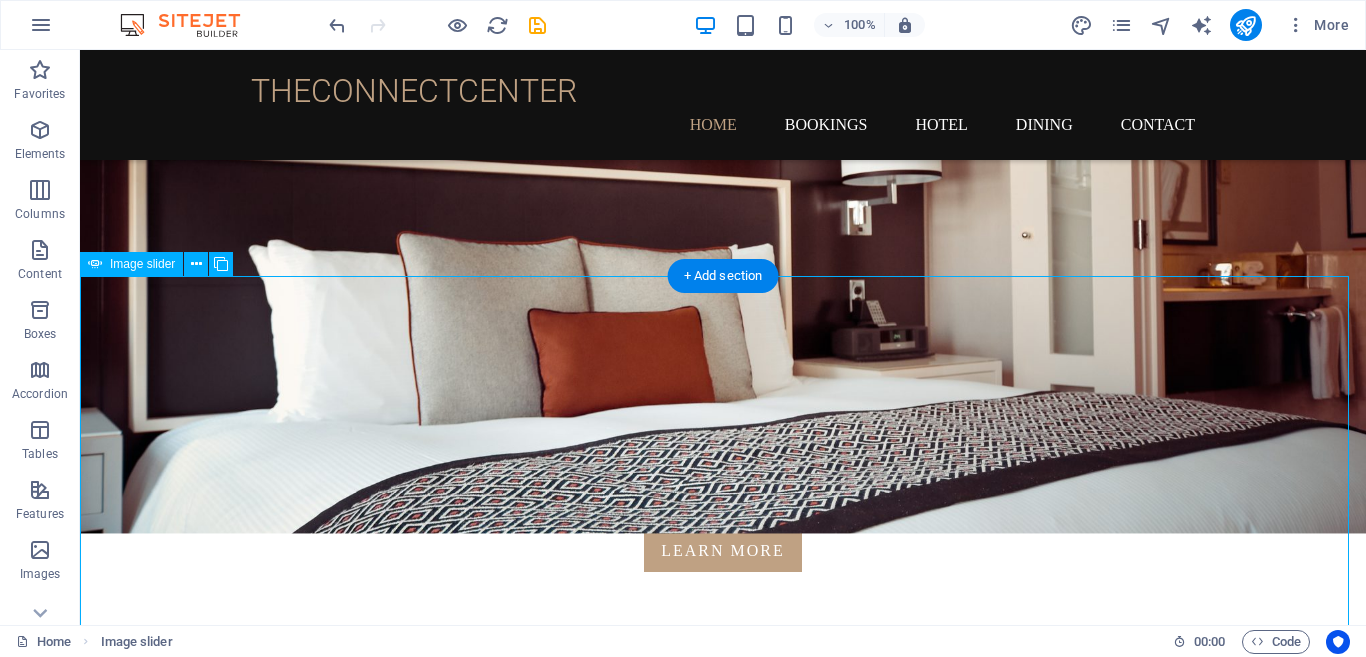 drag, startPoint x: 787, startPoint y: 396, endPoint x: 1055, endPoint y: 361, distance: 270.2758 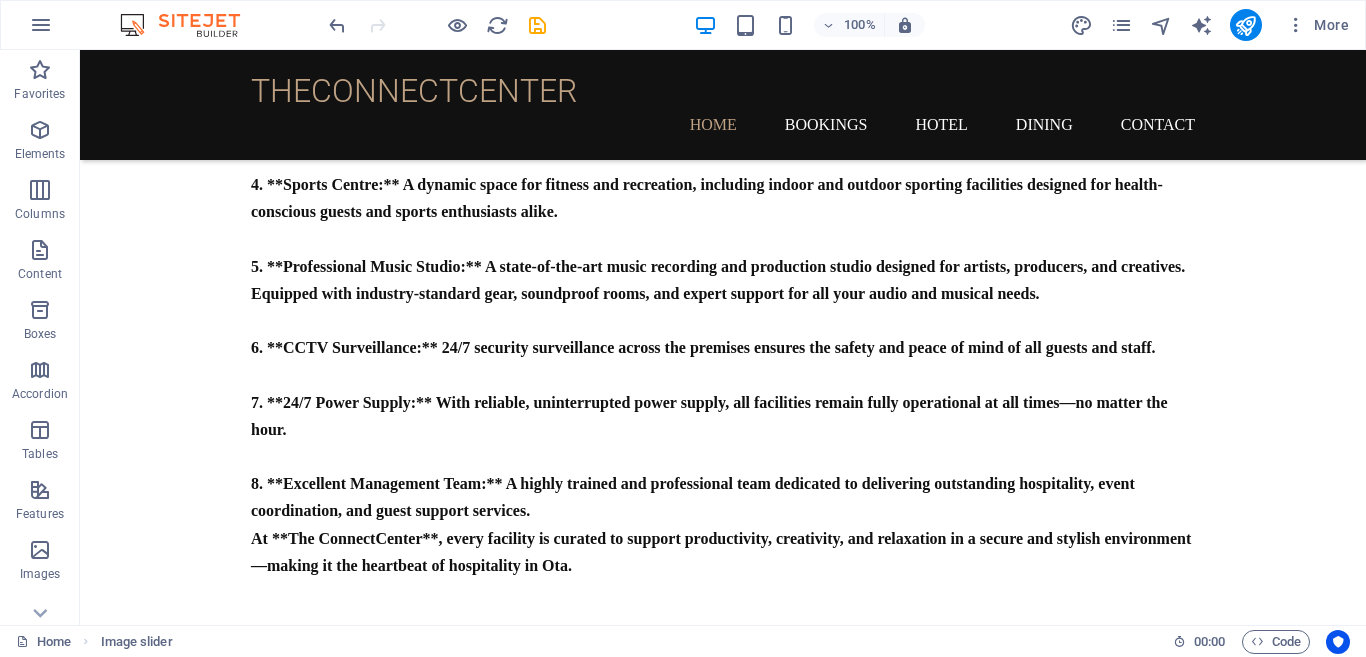 scroll, scrollTop: 1864, scrollLeft: 0, axis: vertical 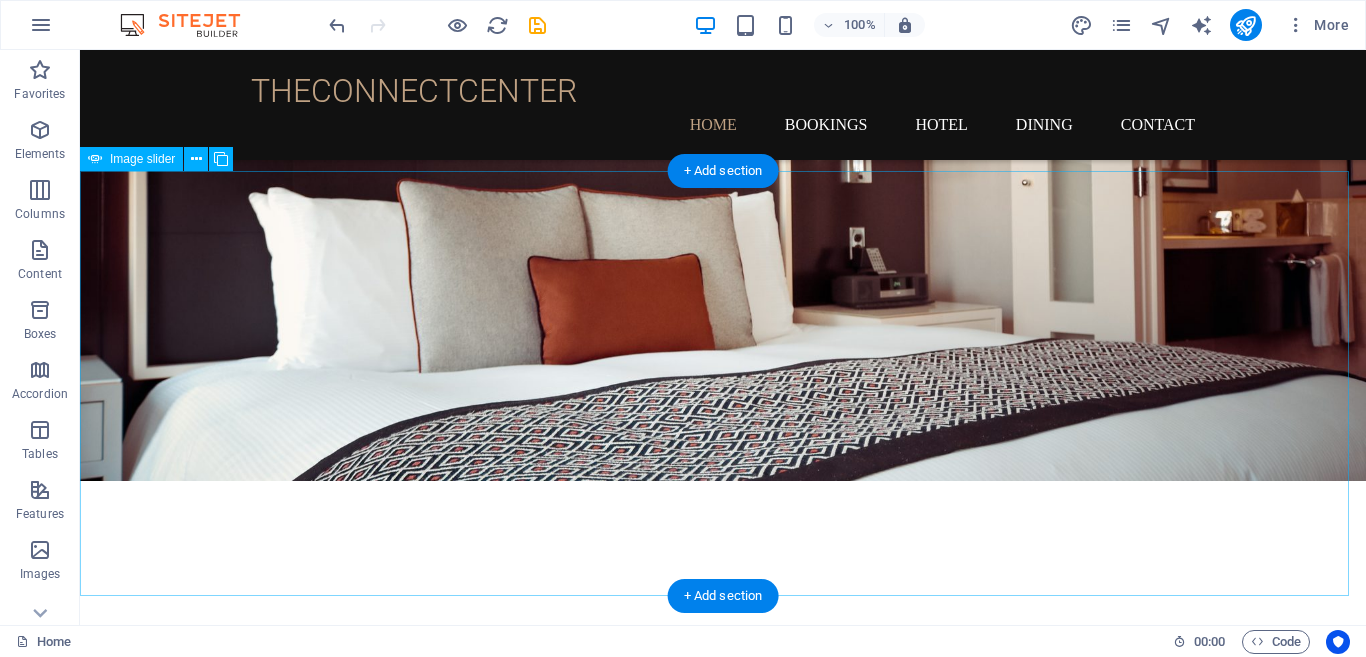 click at bounding box center [-677, 1349] 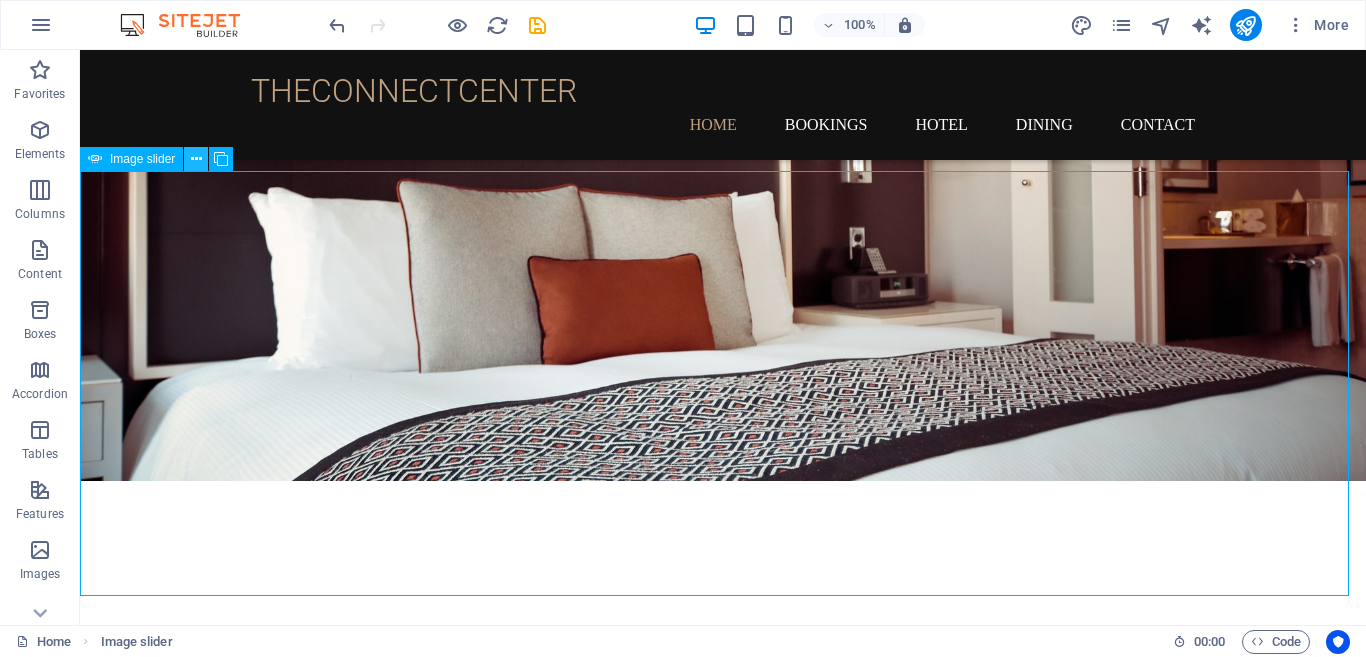click at bounding box center (196, 159) 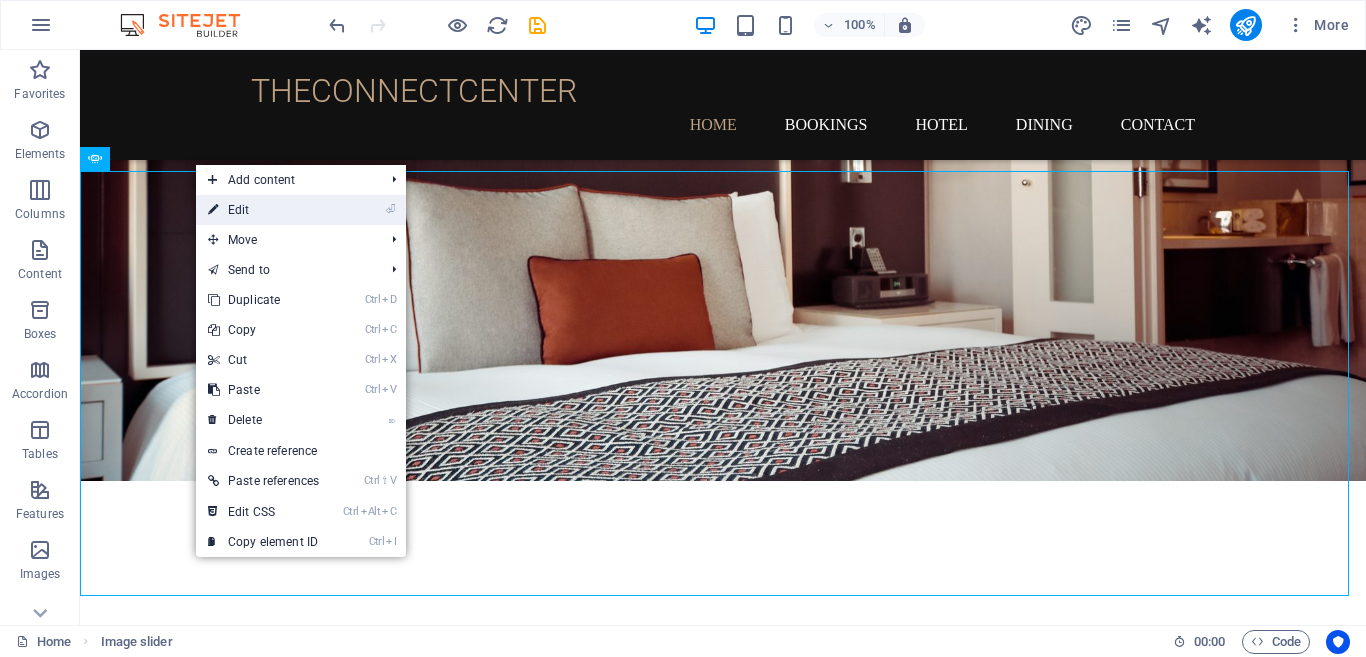 click on "⏎  Edit" at bounding box center (263, 210) 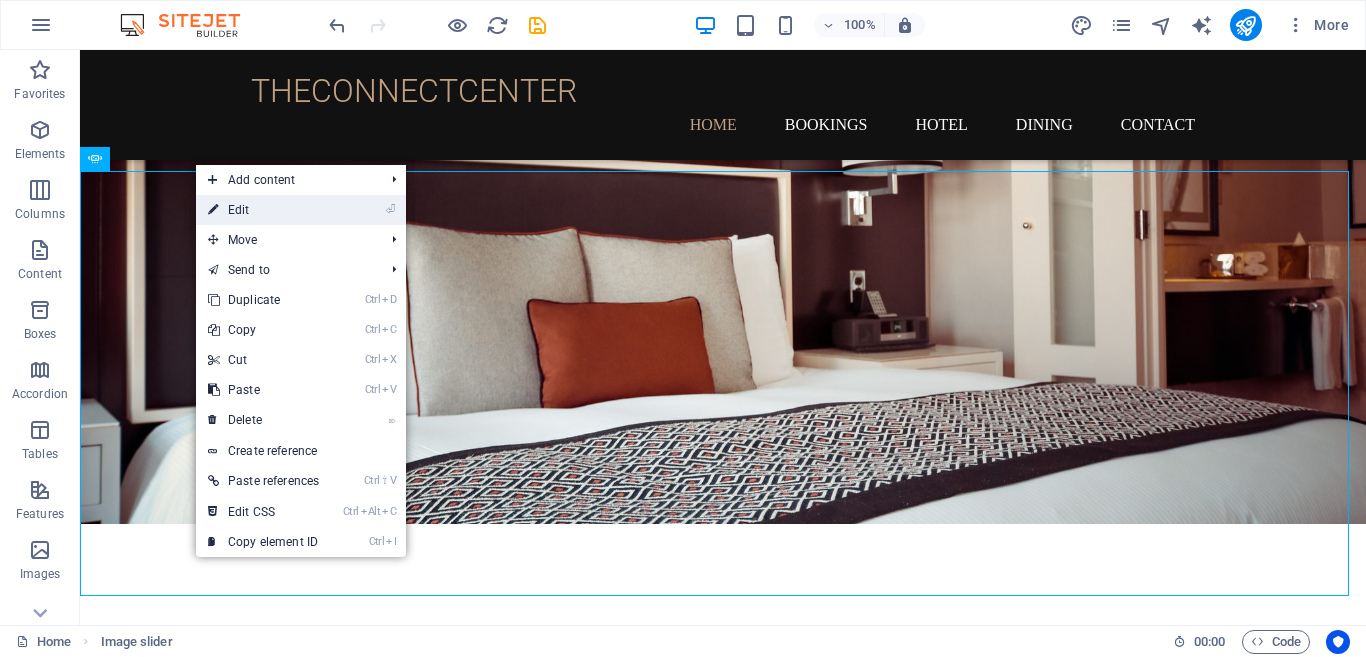 select on "px" 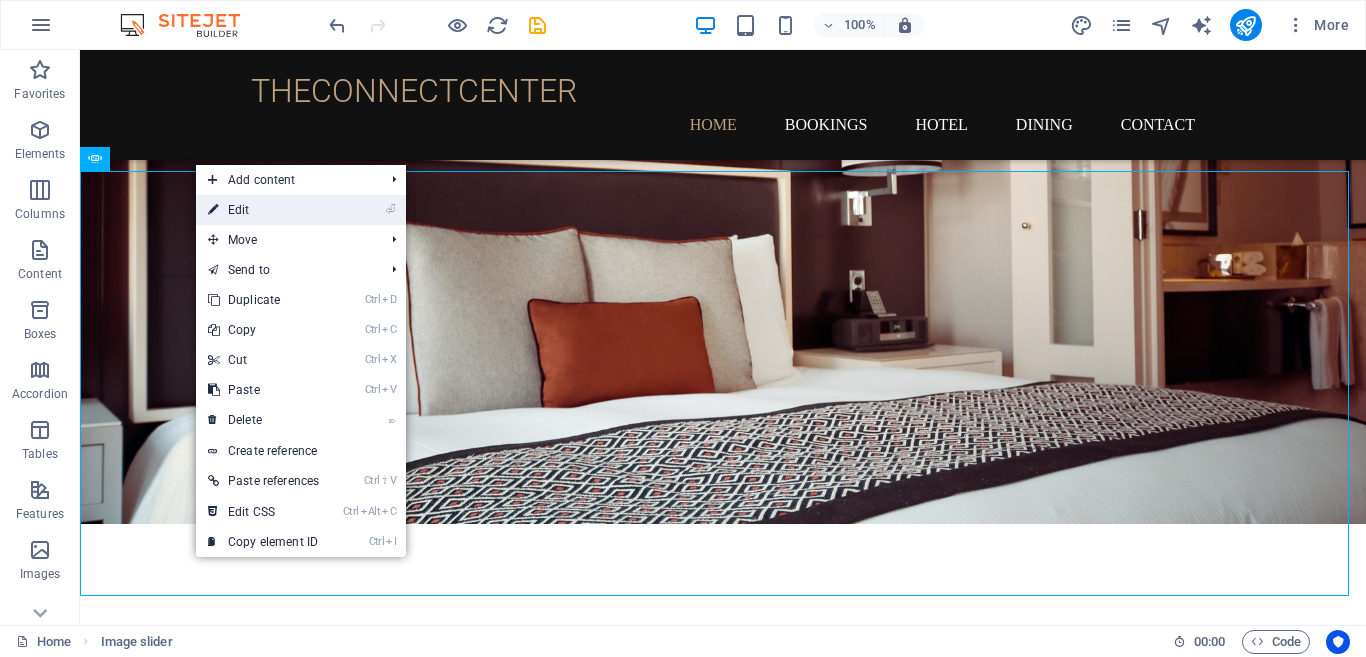 select on "ms" 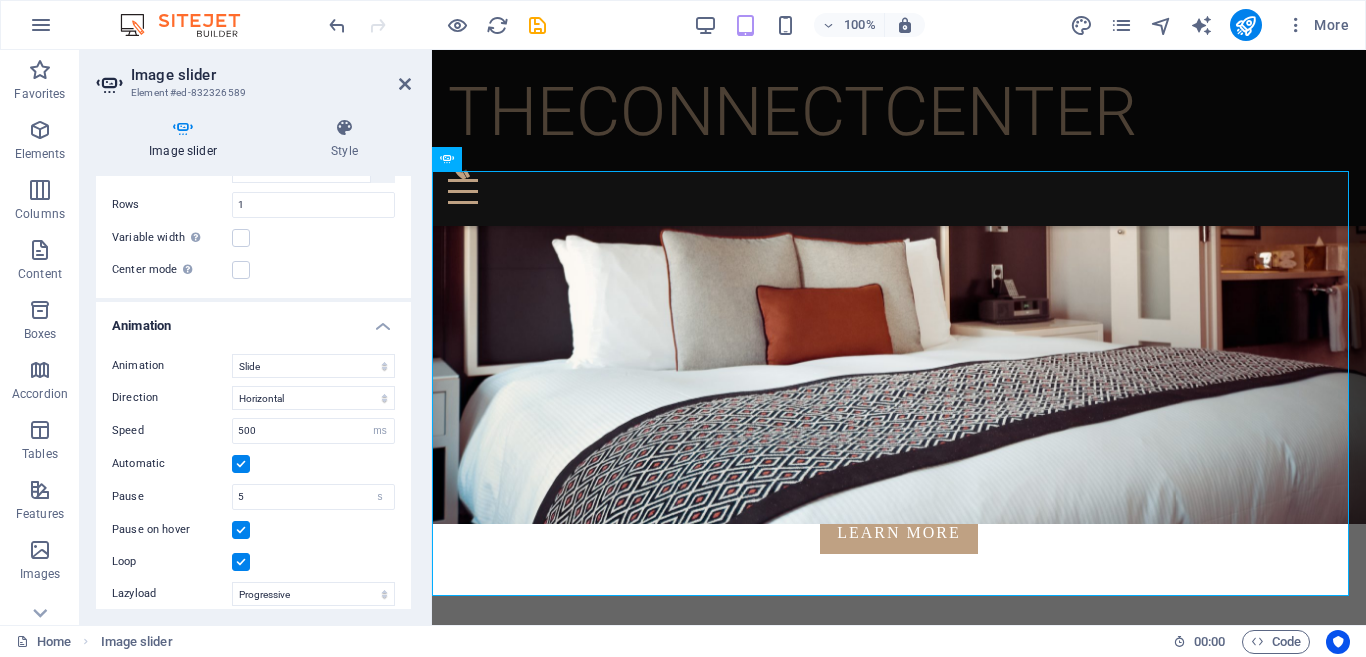 scroll, scrollTop: 642, scrollLeft: 0, axis: vertical 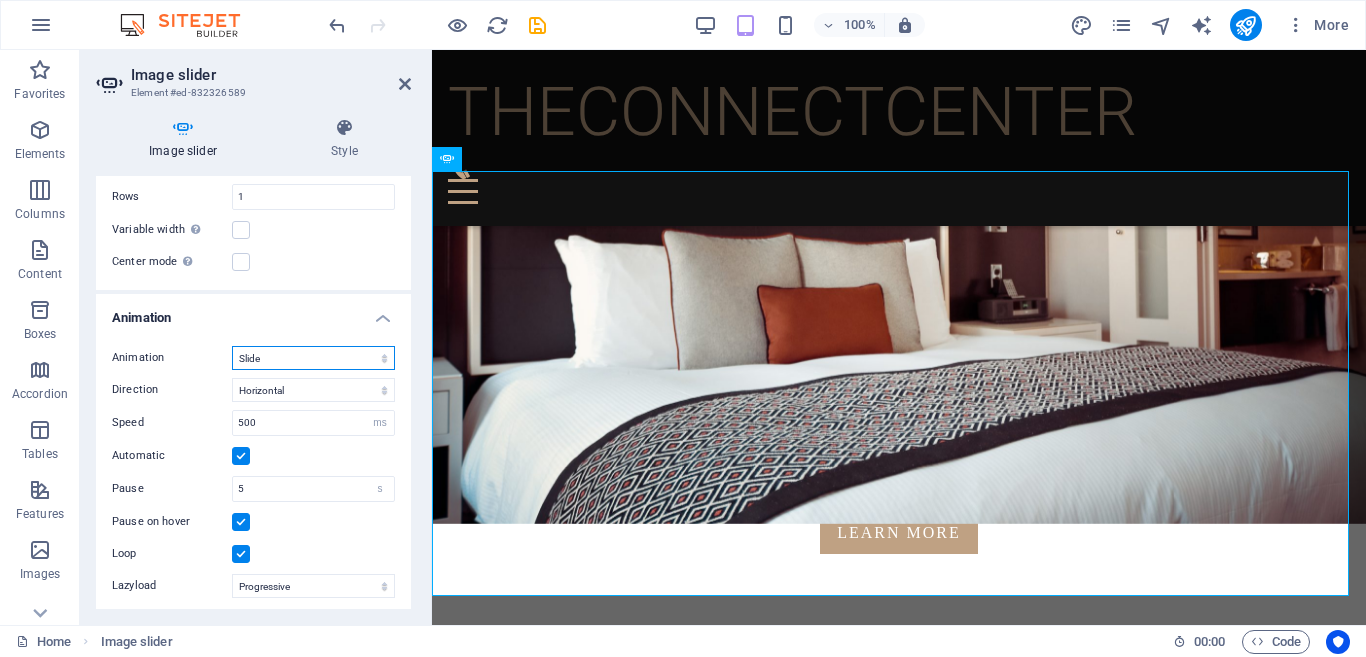 click on "Slide Fade" at bounding box center [313, 358] 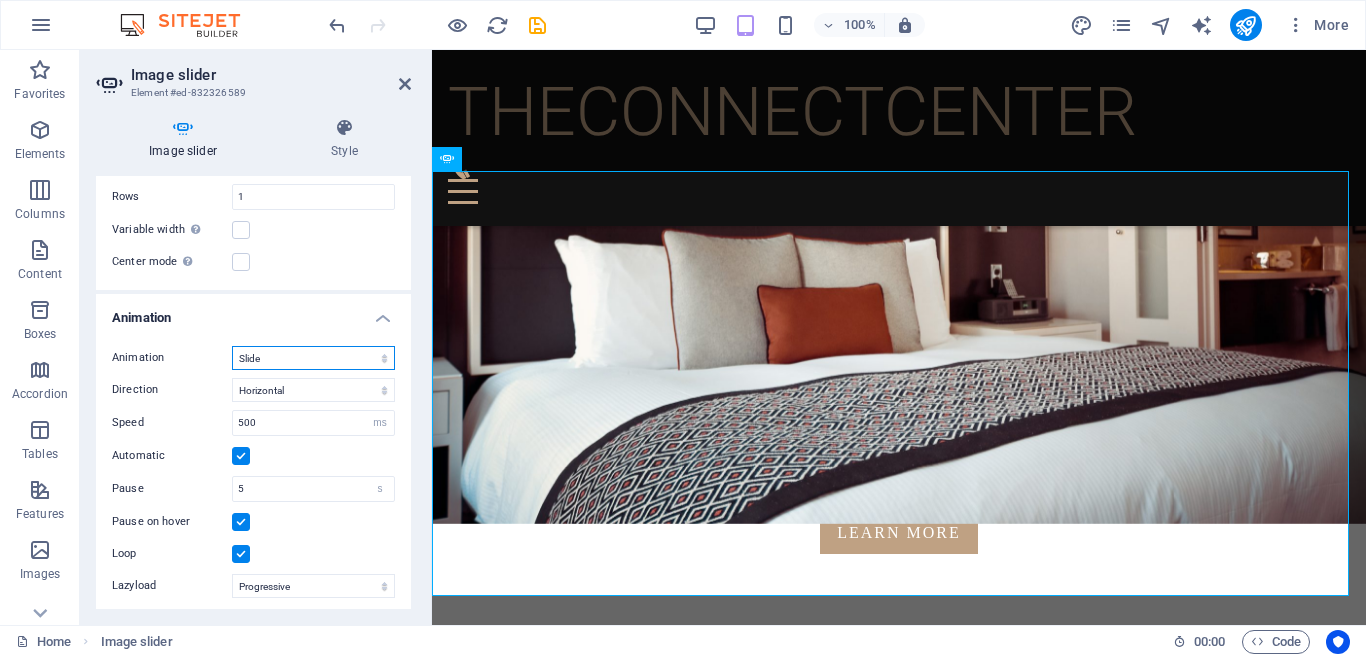 select on "fade" 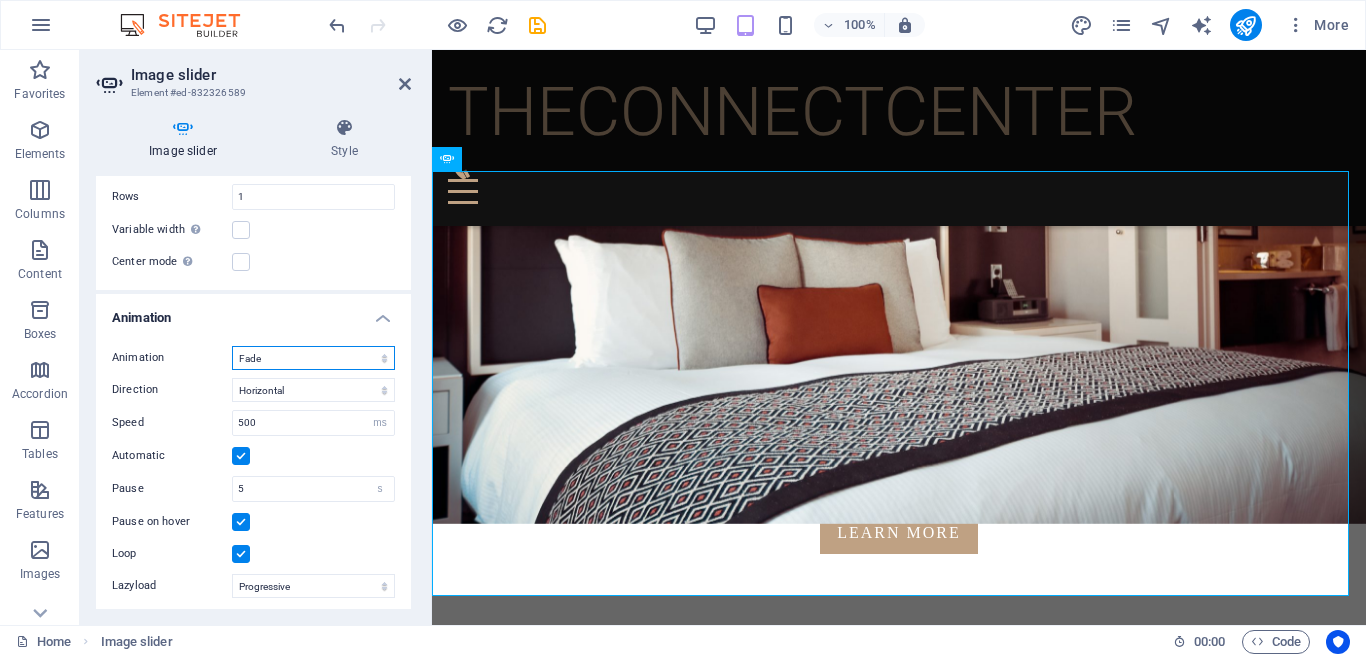 click on "Slide Fade" at bounding box center [313, 358] 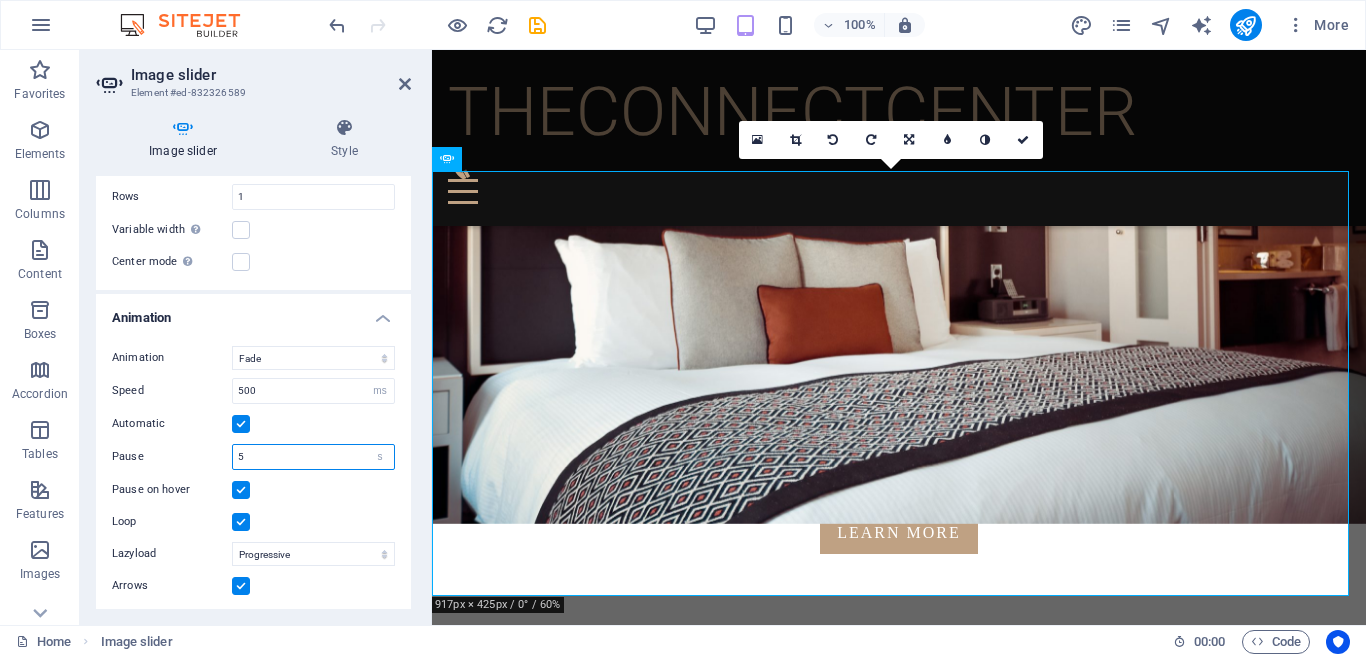 click on "5" at bounding box center (313, 457) 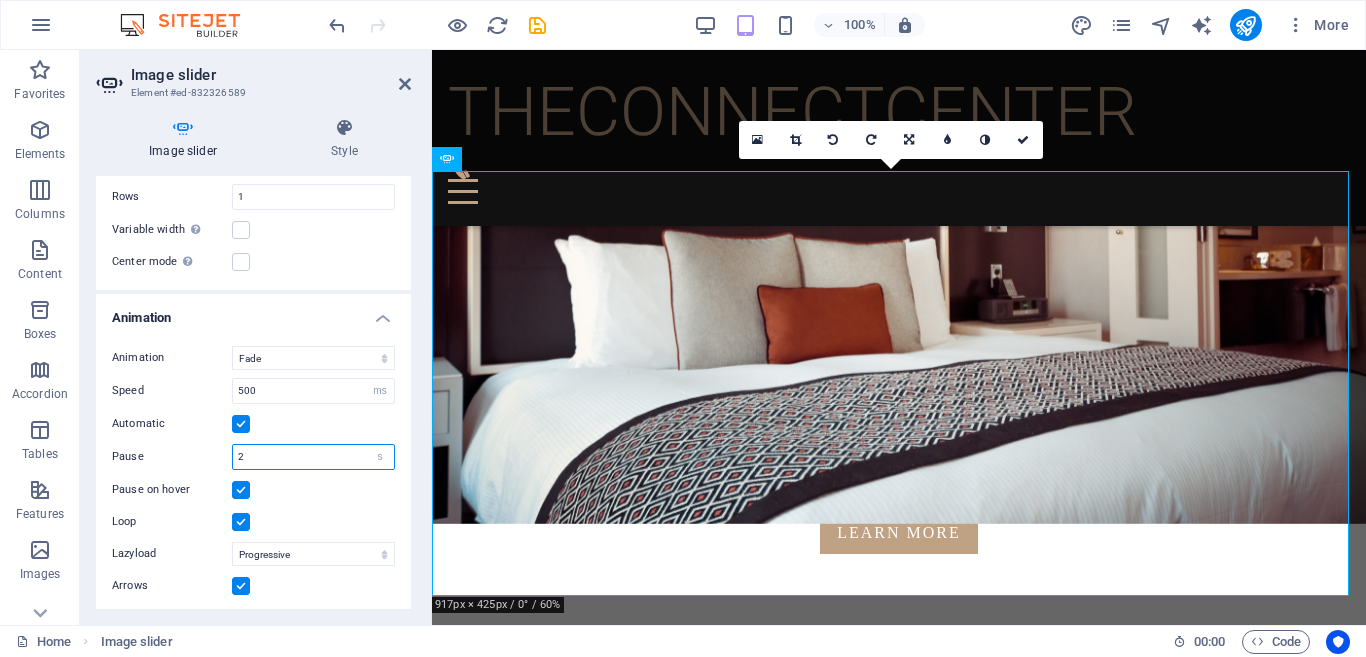 type on "2" 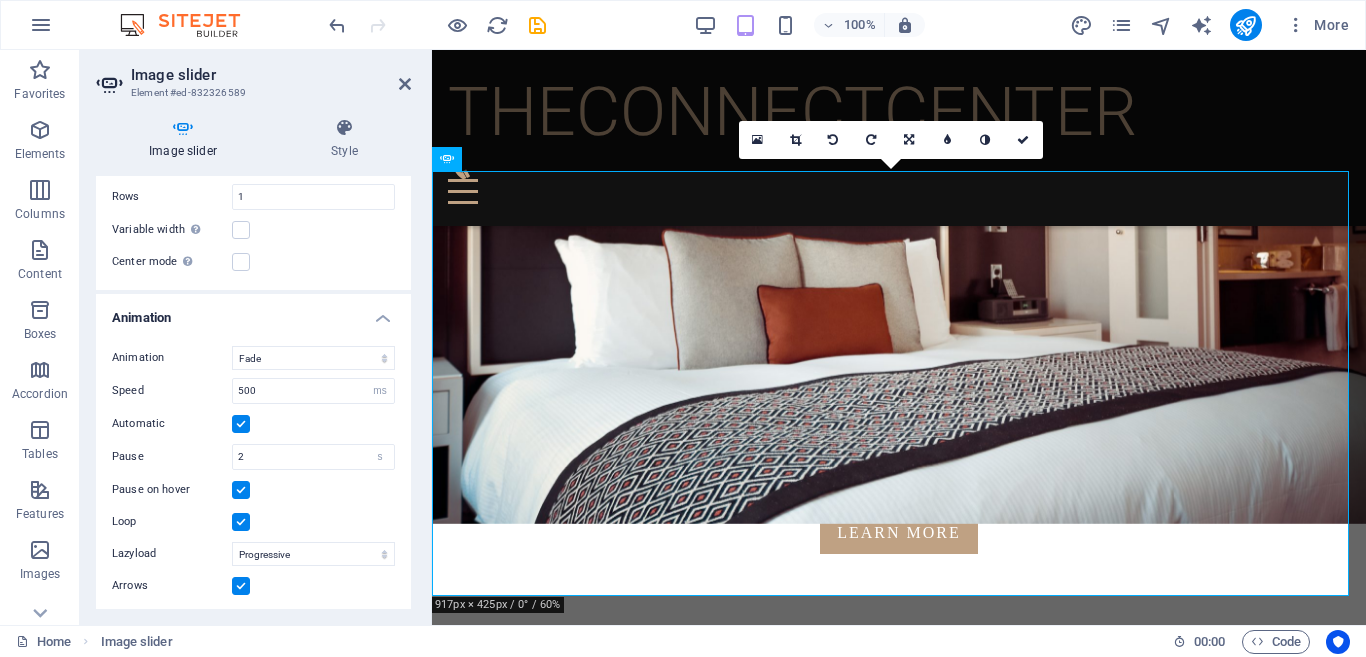 click at bounding box center (241, 586) 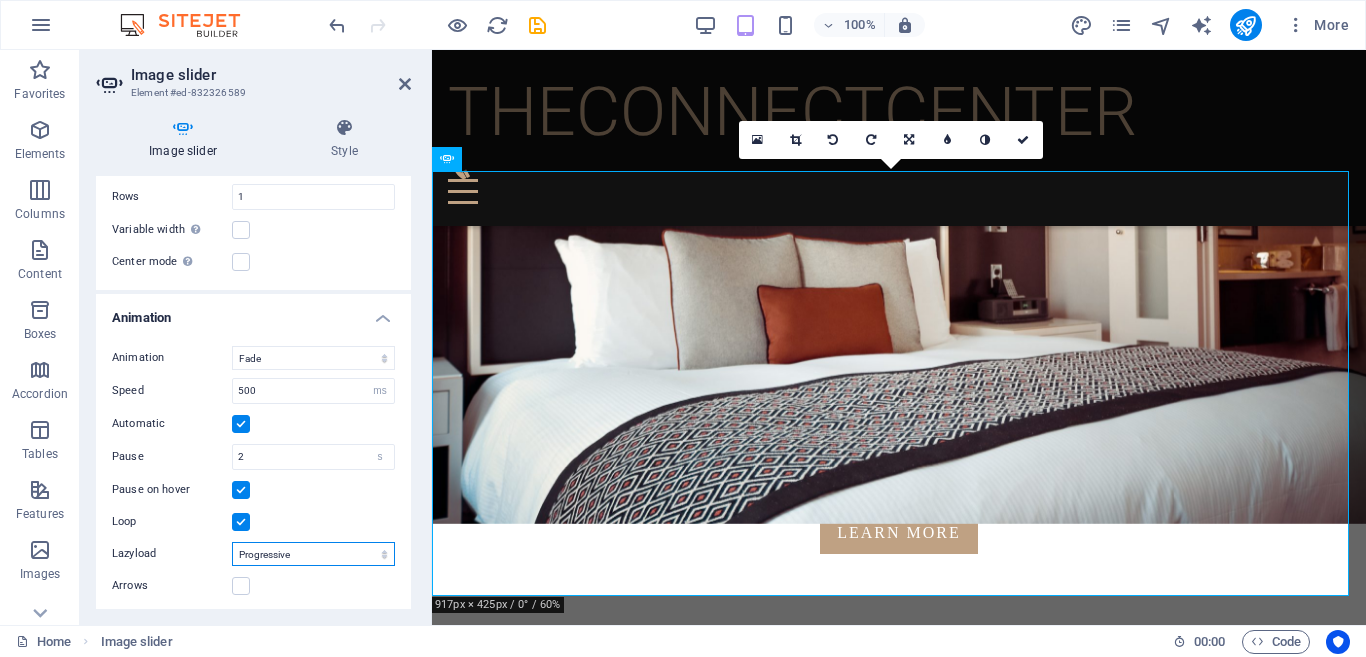 click on "Off On demand Progressive" at bounding box center [313, 554] 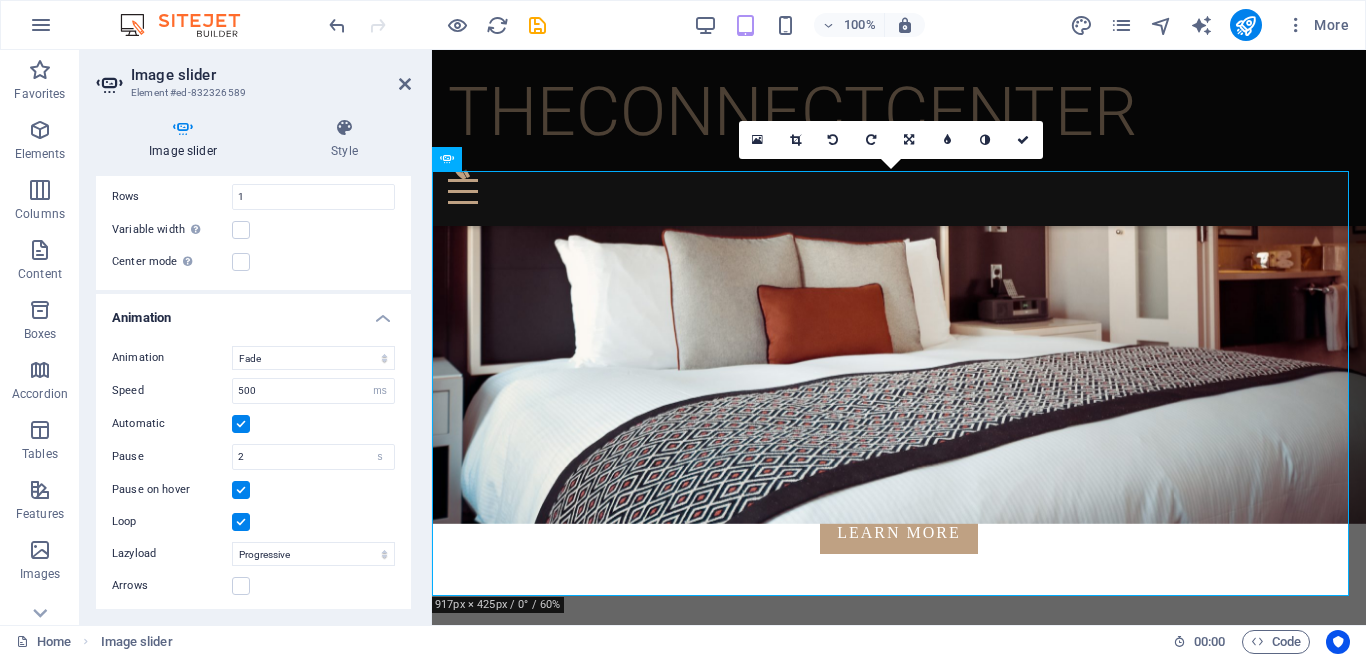click on "Loop" at bounding box center [253, 522] 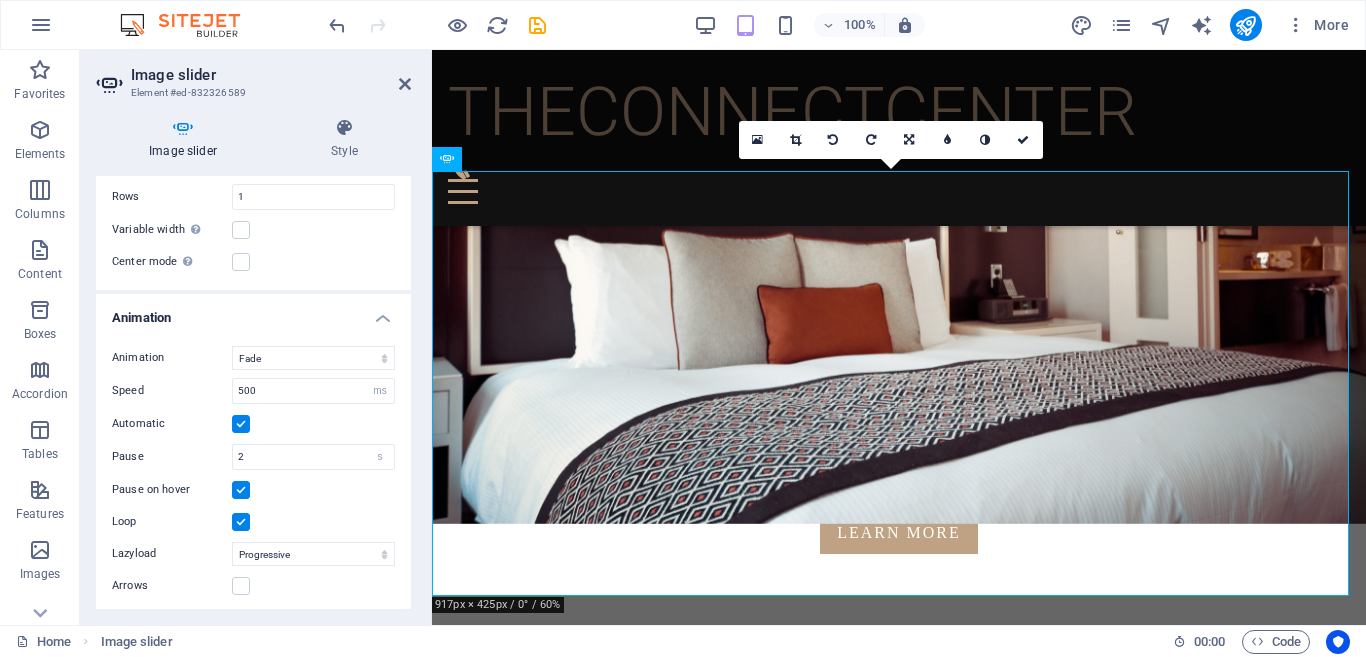 drag, startPoint x: 406, startPoint y: 513, endPoint x: 407, endPoint y: 542, distance: 29.017237 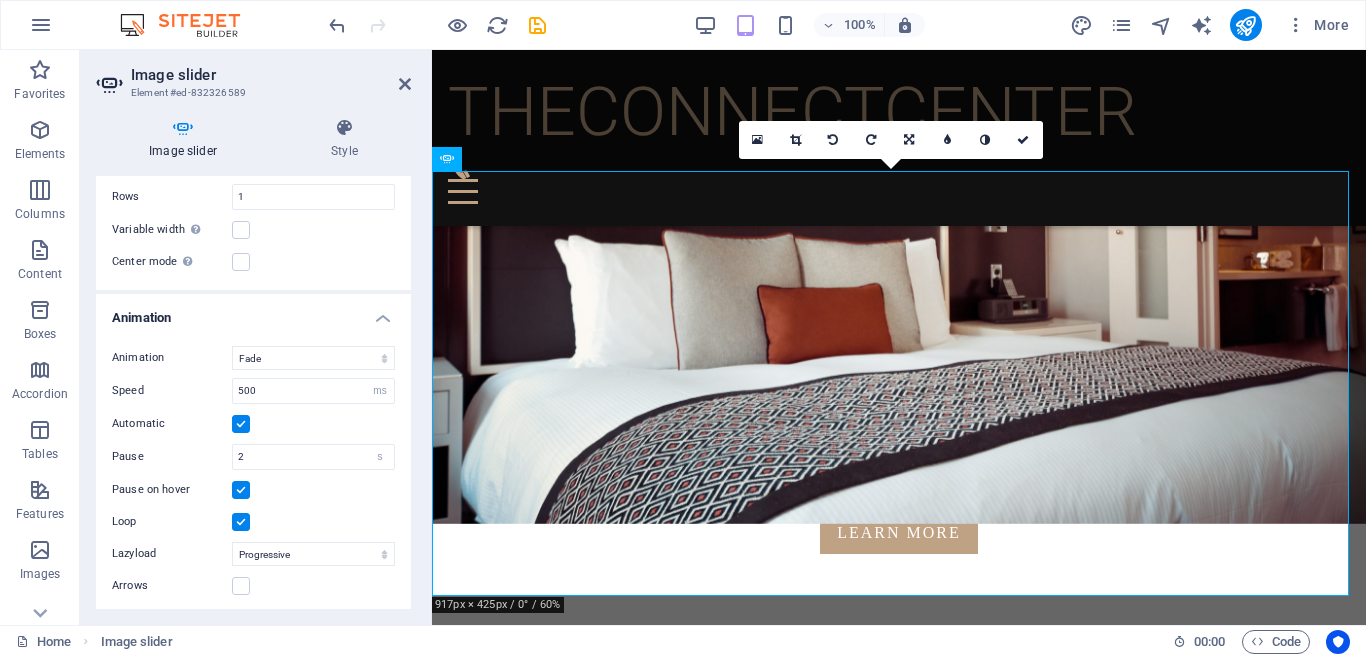 drag, startPoint x: 411, startPoint y: 542, endPoint x: 409, endPoint y: 517, distance: 25.079872 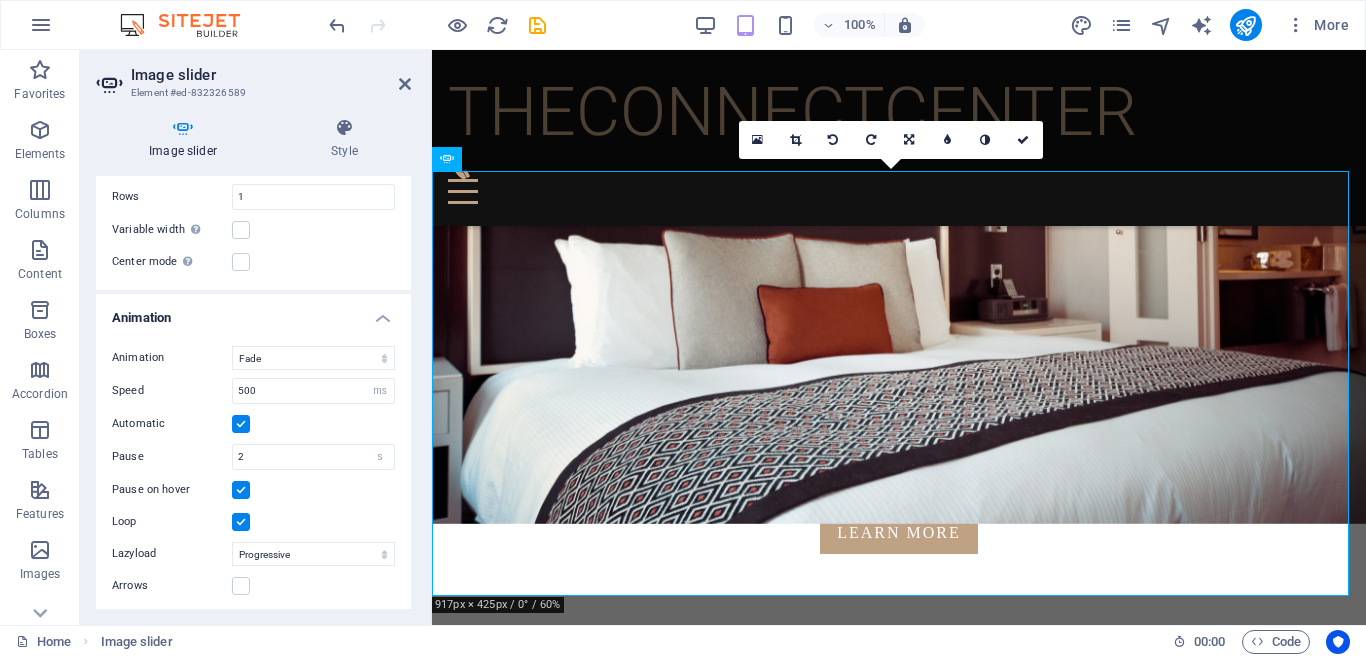drag, startPoint x: 404, startPoint y: 516, endPoint x: 413, endPoint y: 475, distance: 41.976185 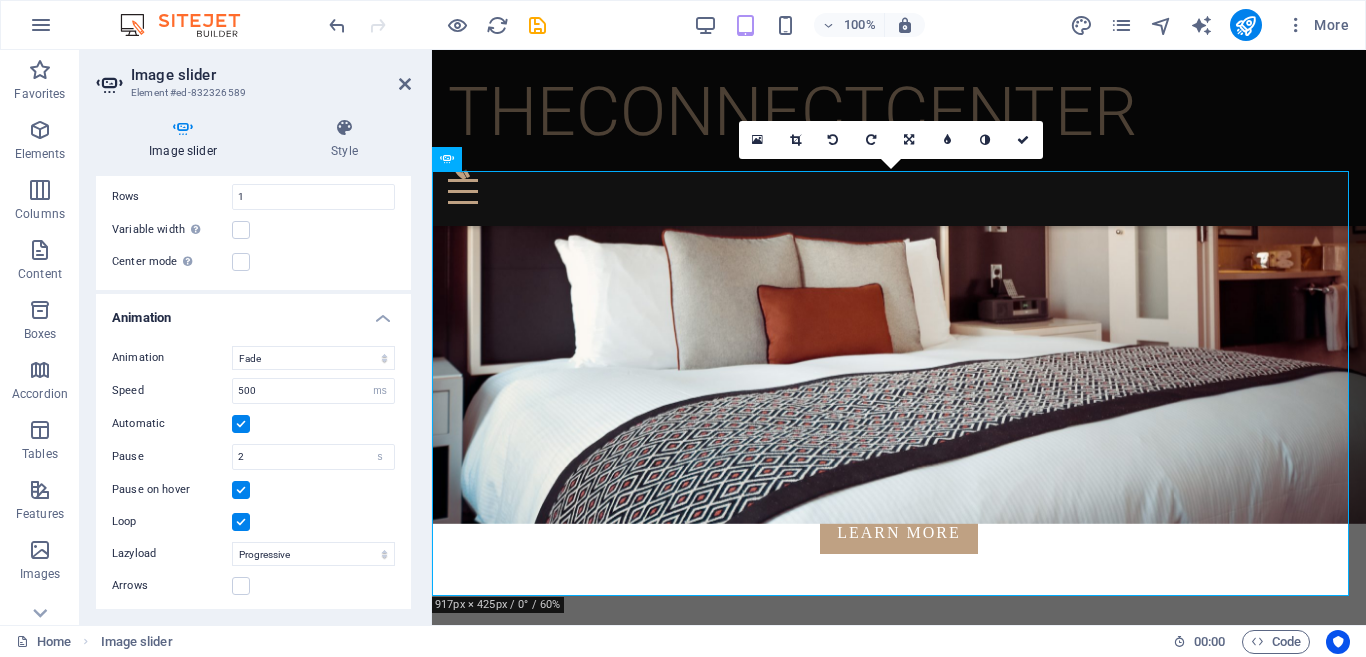 drag, startPoint x: 405, startPoint y: 468, endPoint x: 424, endPoint y: 406, distance: 64.84597 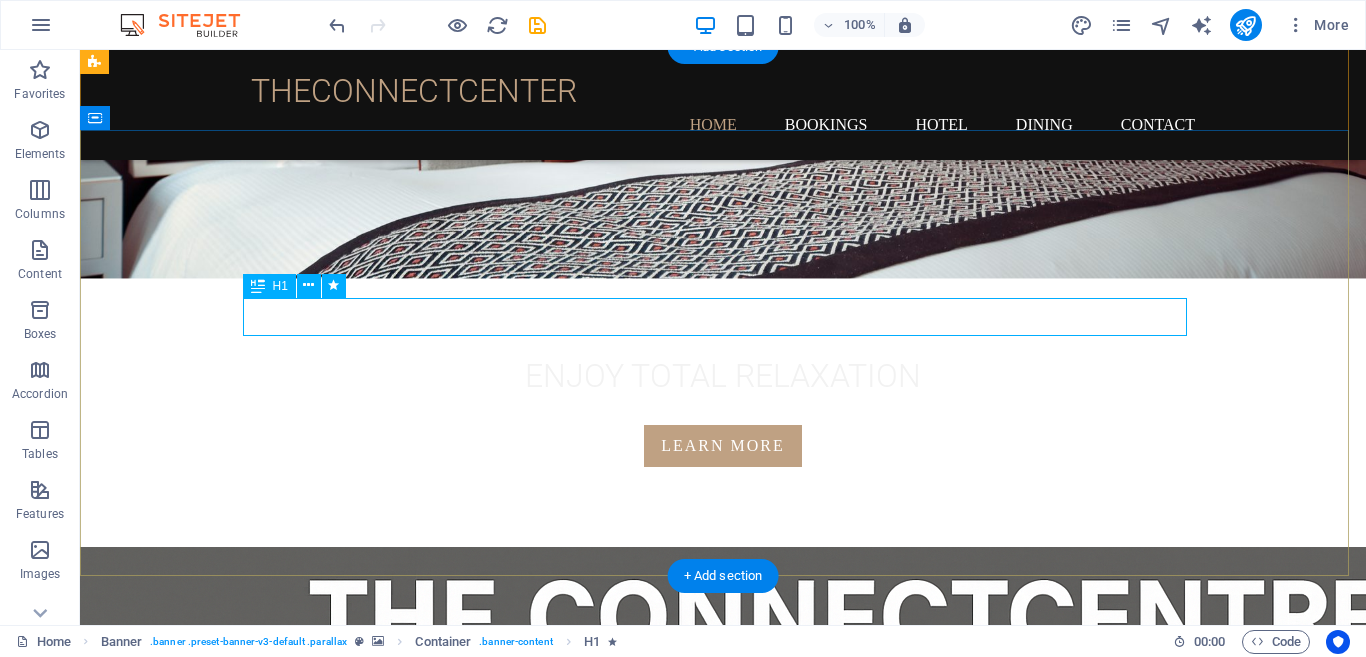scroll, scrollTop: 3, scrollLeft: 0, axis: vertical 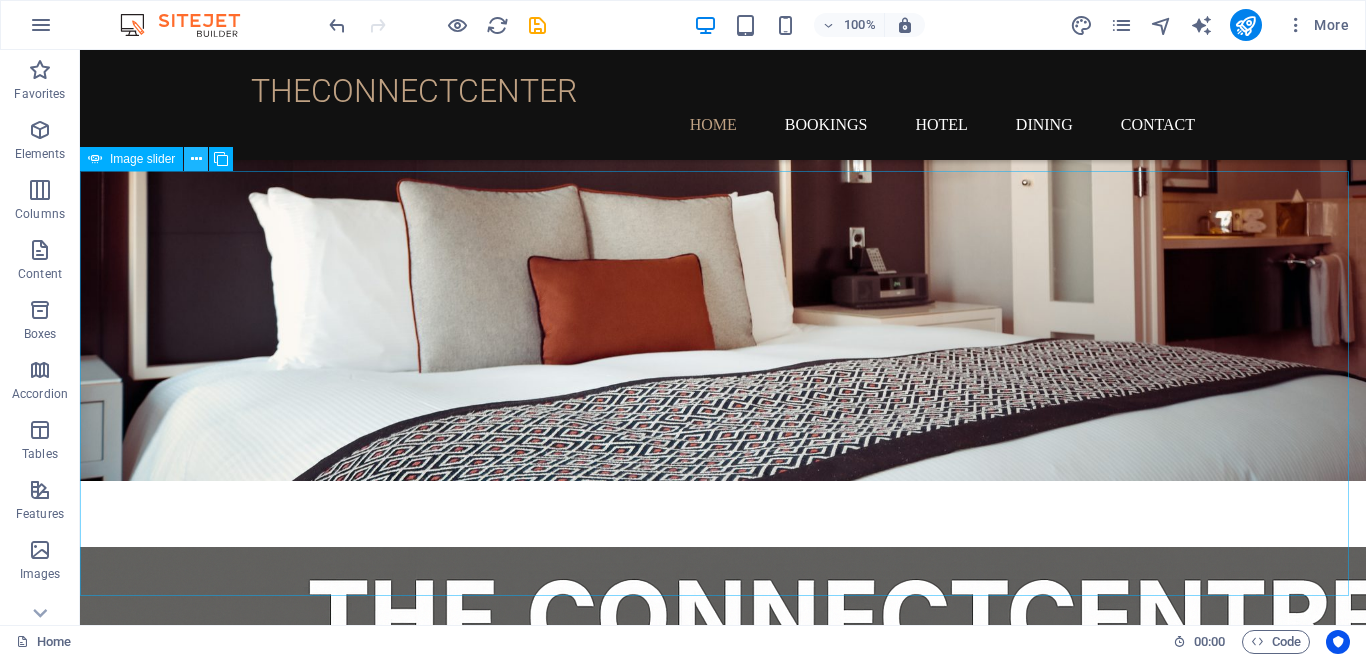 click at bounding box center [196, 159] 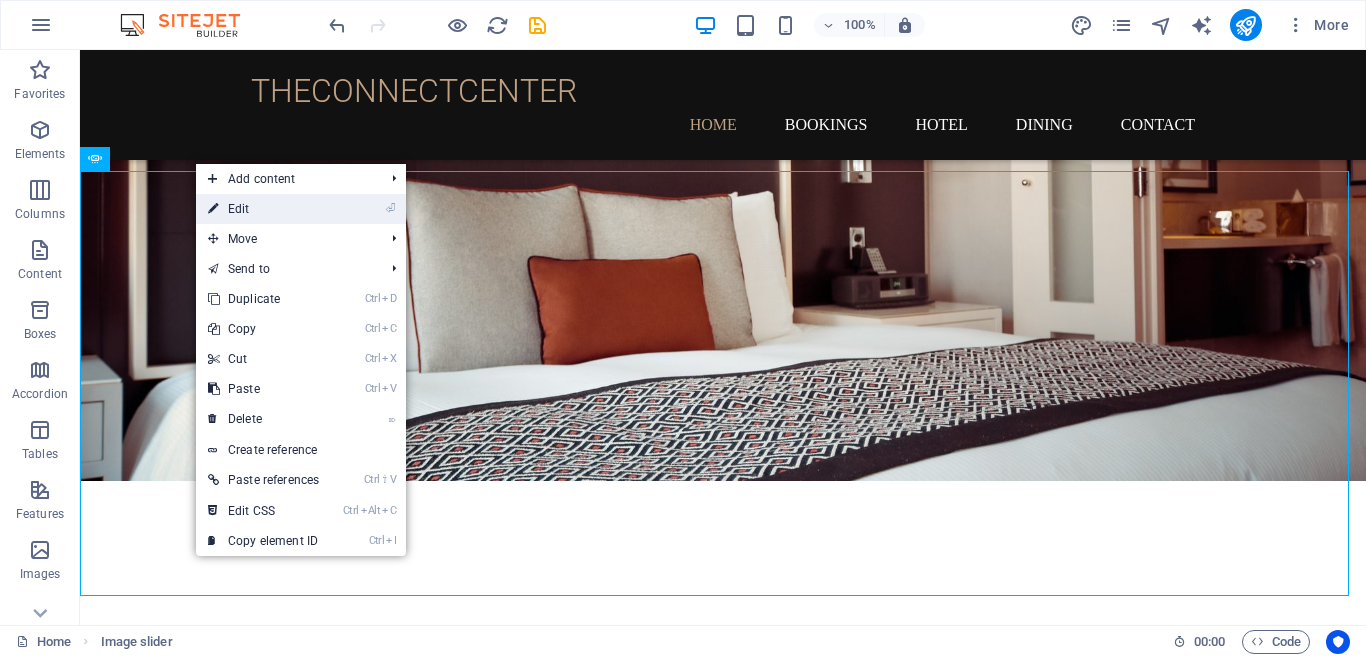click on "⏎  Edit" at bounding box center (263, 209) 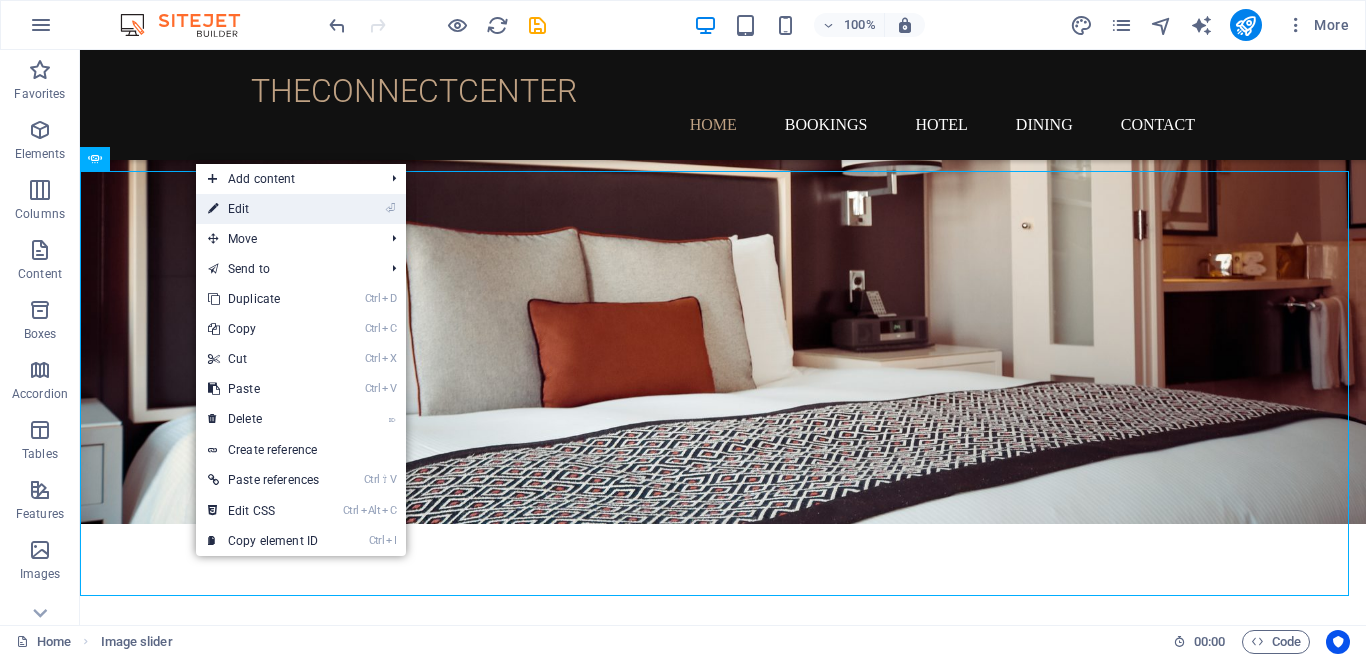 select on "px" 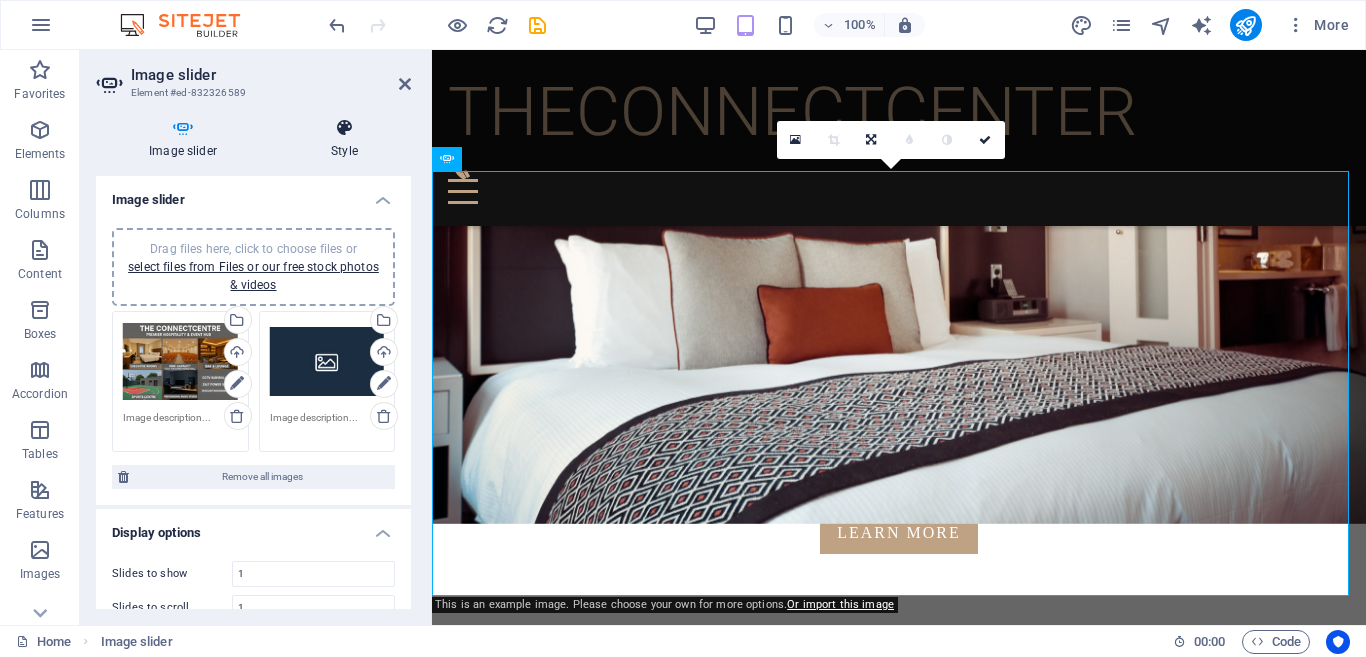 click on "Style" at bounding box center [344, 139] 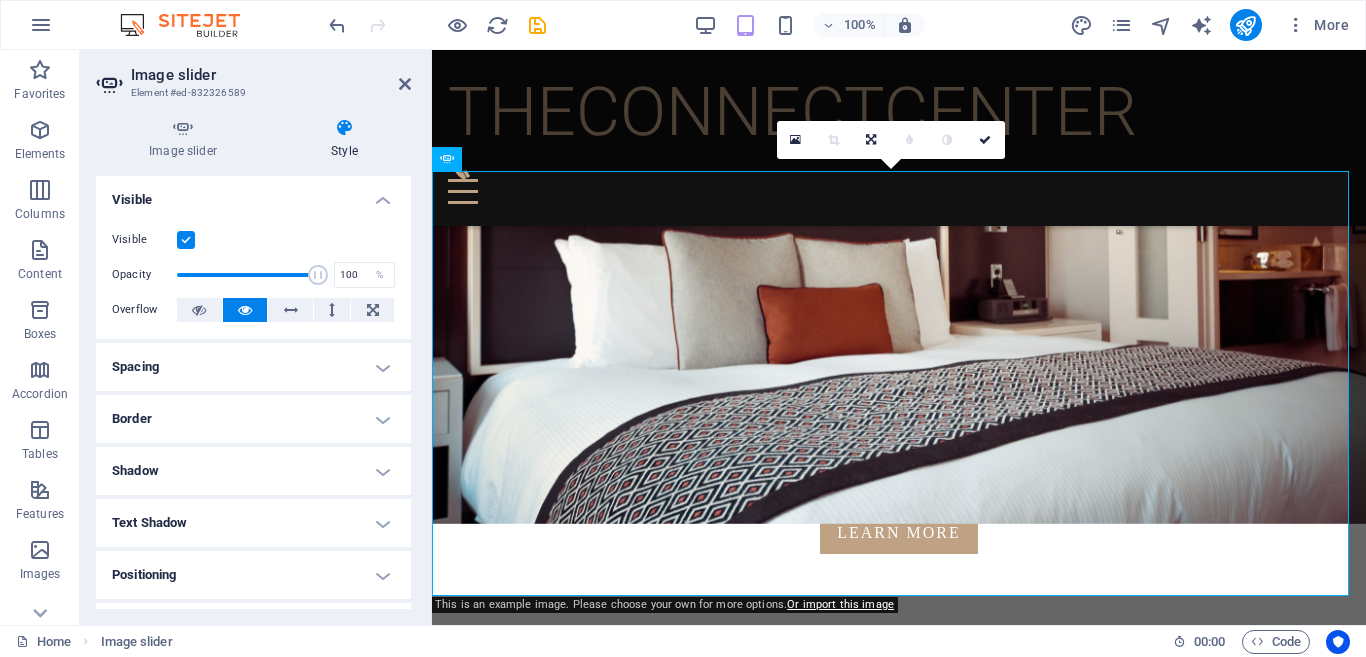 drag, startPoint x: 405, startPoint y: 303, endPoint x: 404, endPoint y: 339, distance: 36.013885 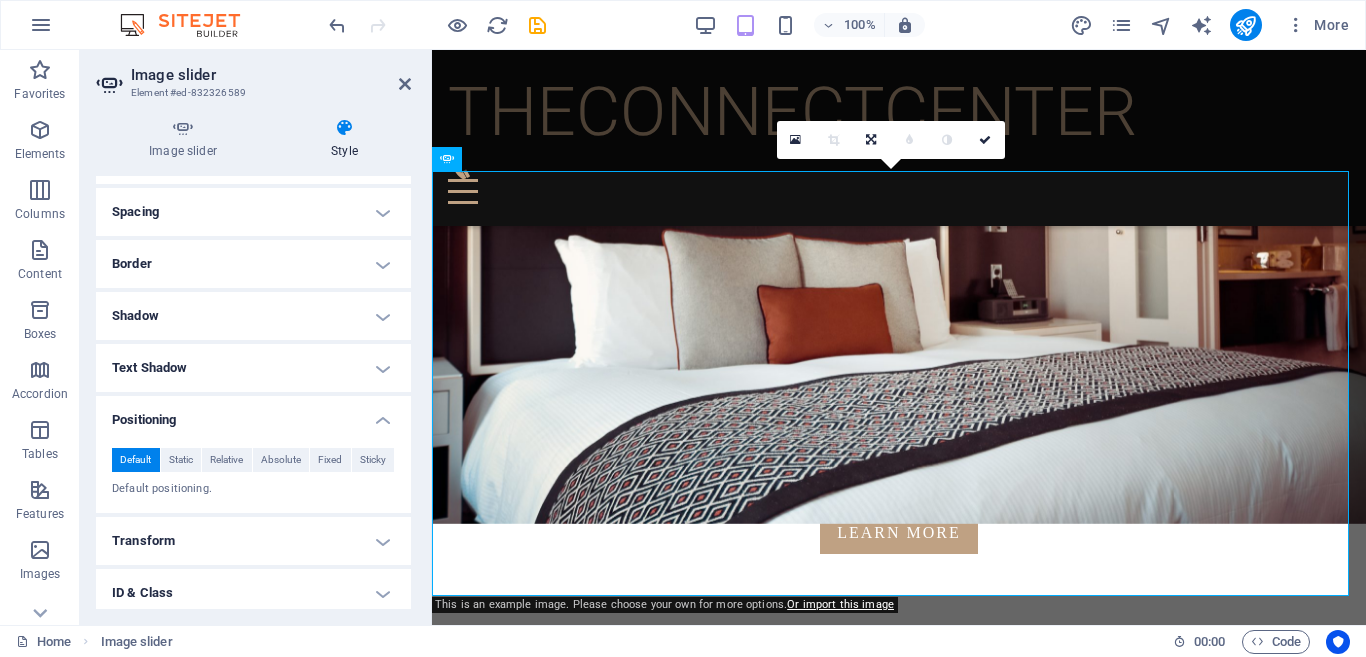 scroll, scrollTop: 158, scrollLeft: 0, axis: vertical 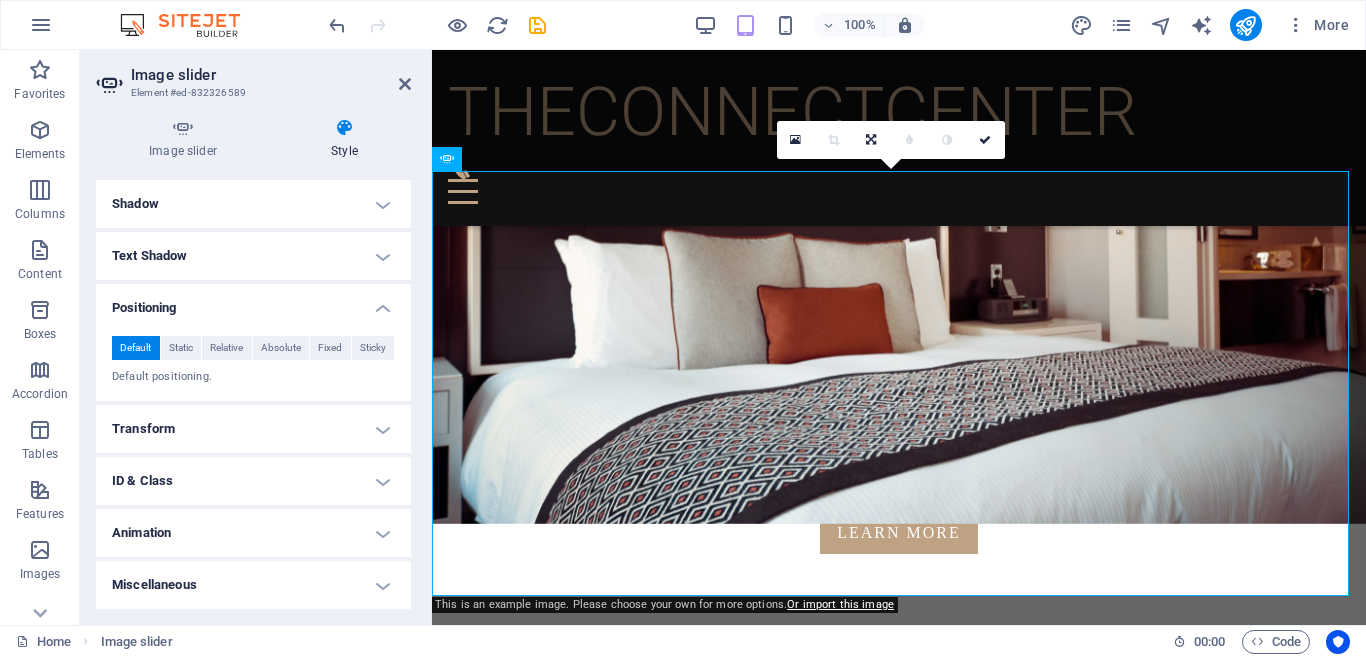 click on "Miscellaneous" at bounding box center (253, 585) 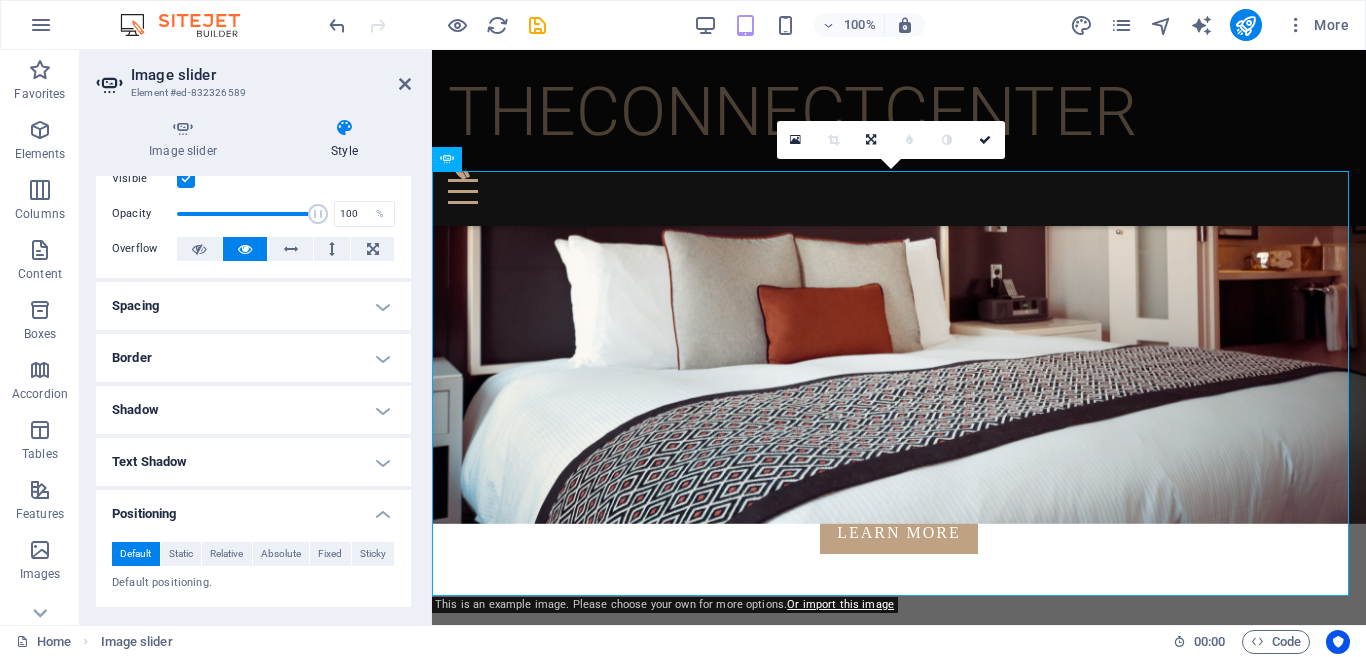 scroll, scrollTop: 0, scrollLeft: 0, axis: both 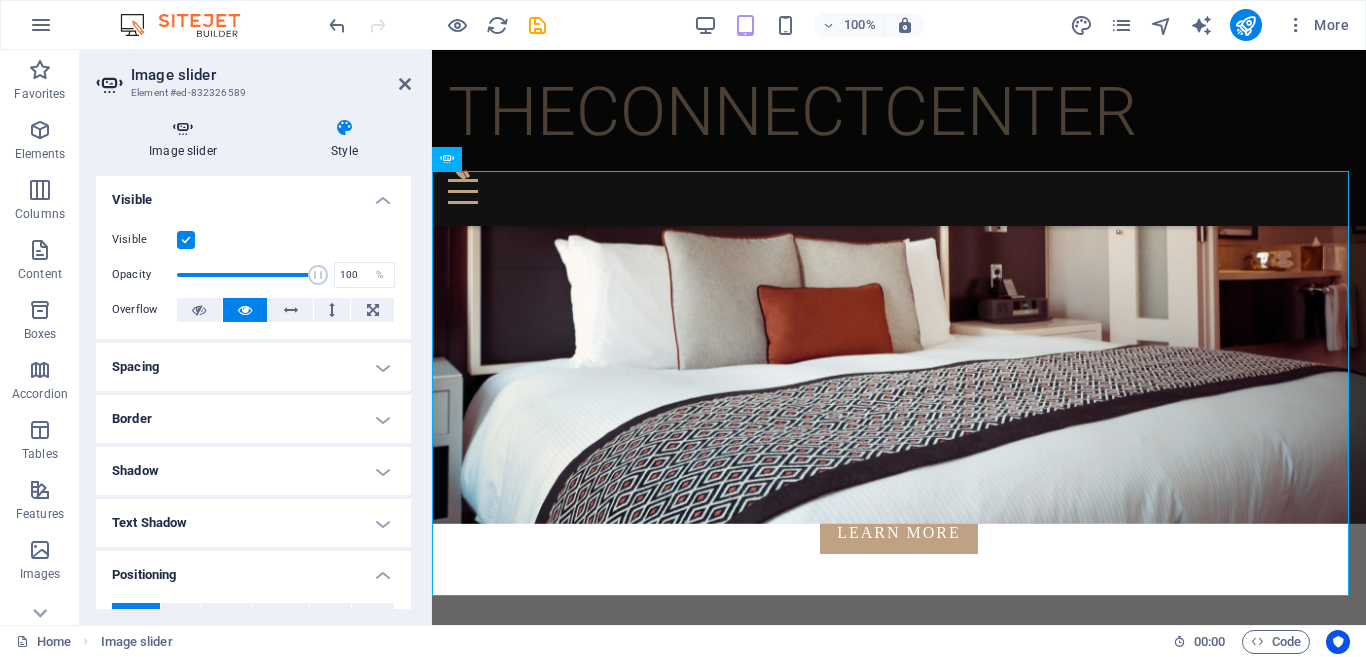 click on "Image slider" at bounding box center (187, 139) 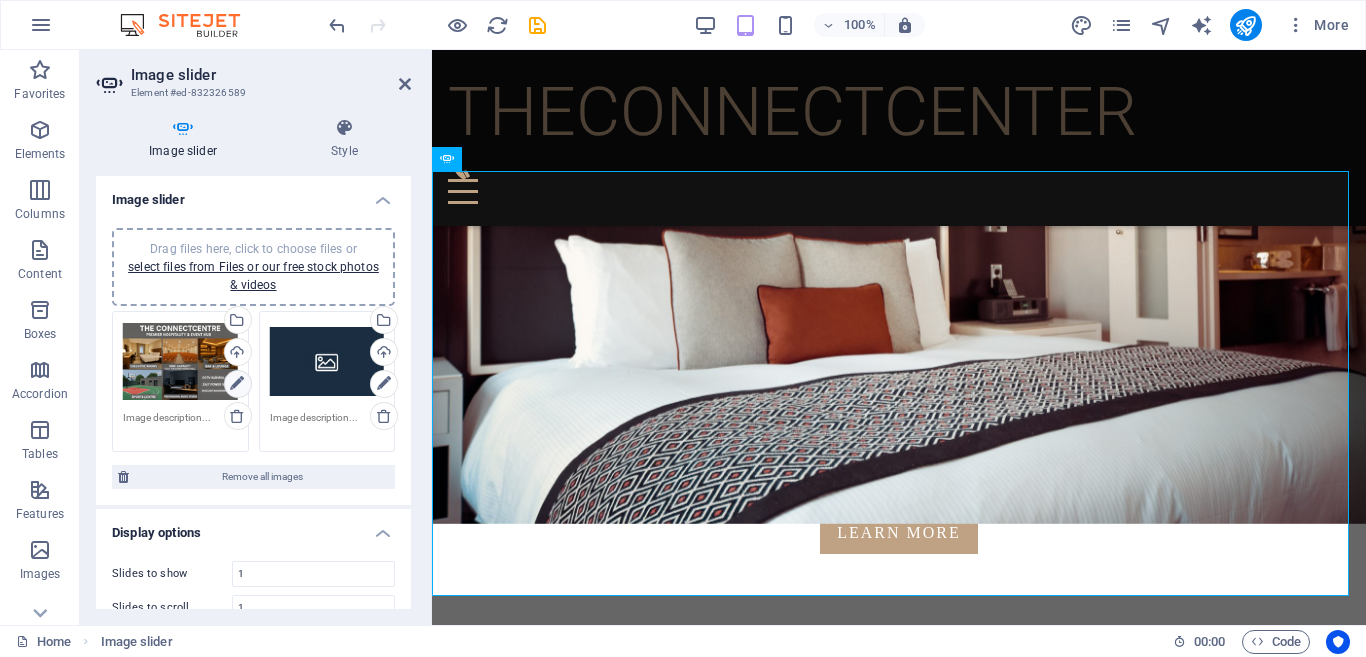 click at bounding box center (237, 384) 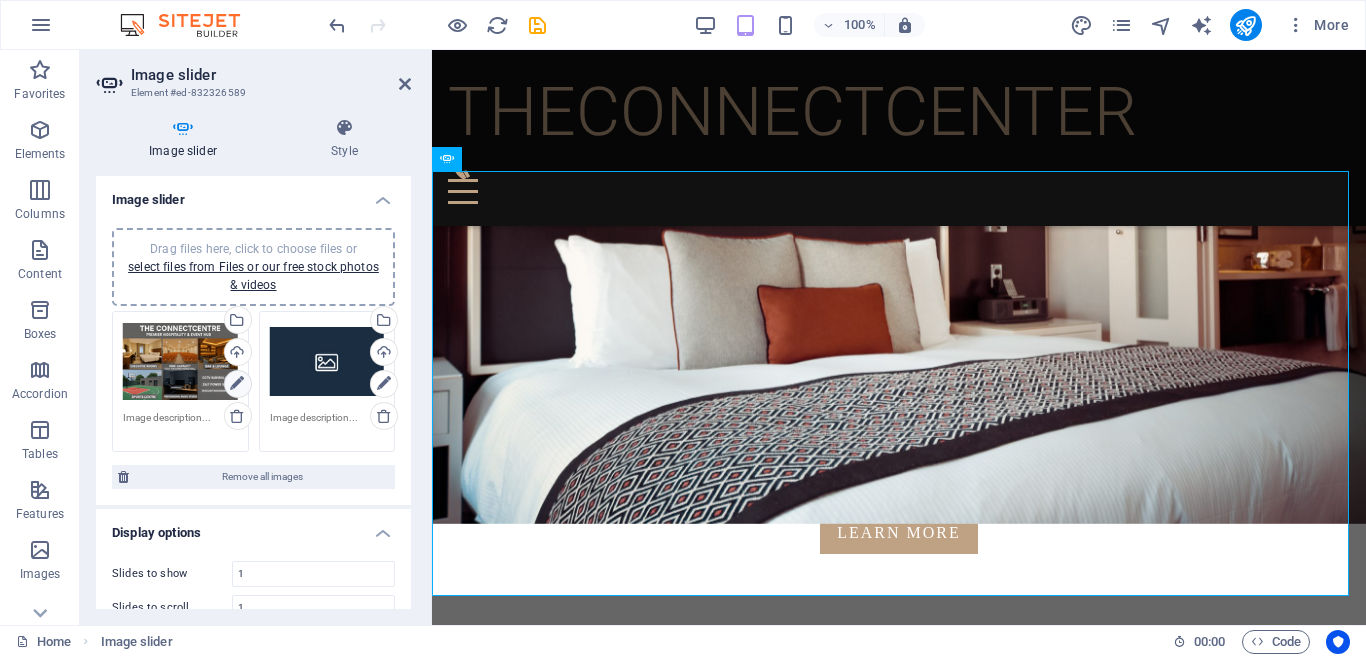 click at bounding box center [237, 384] 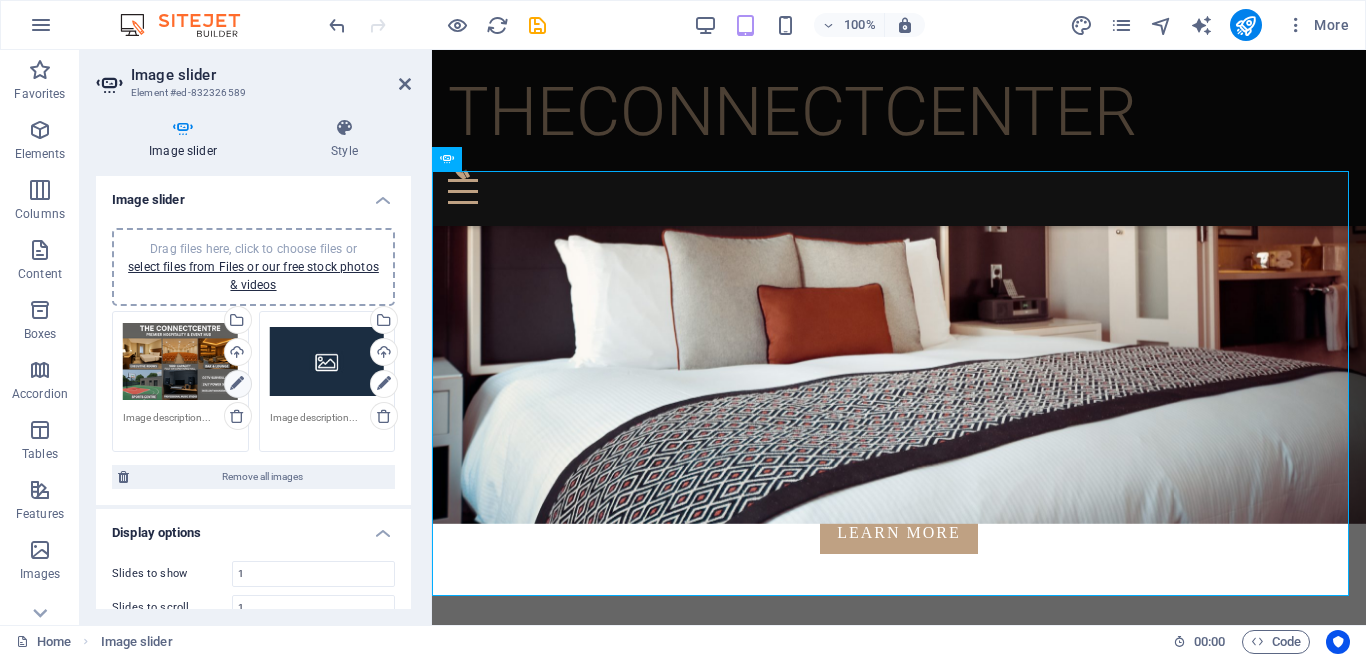 click at bounding box center (237, 384) 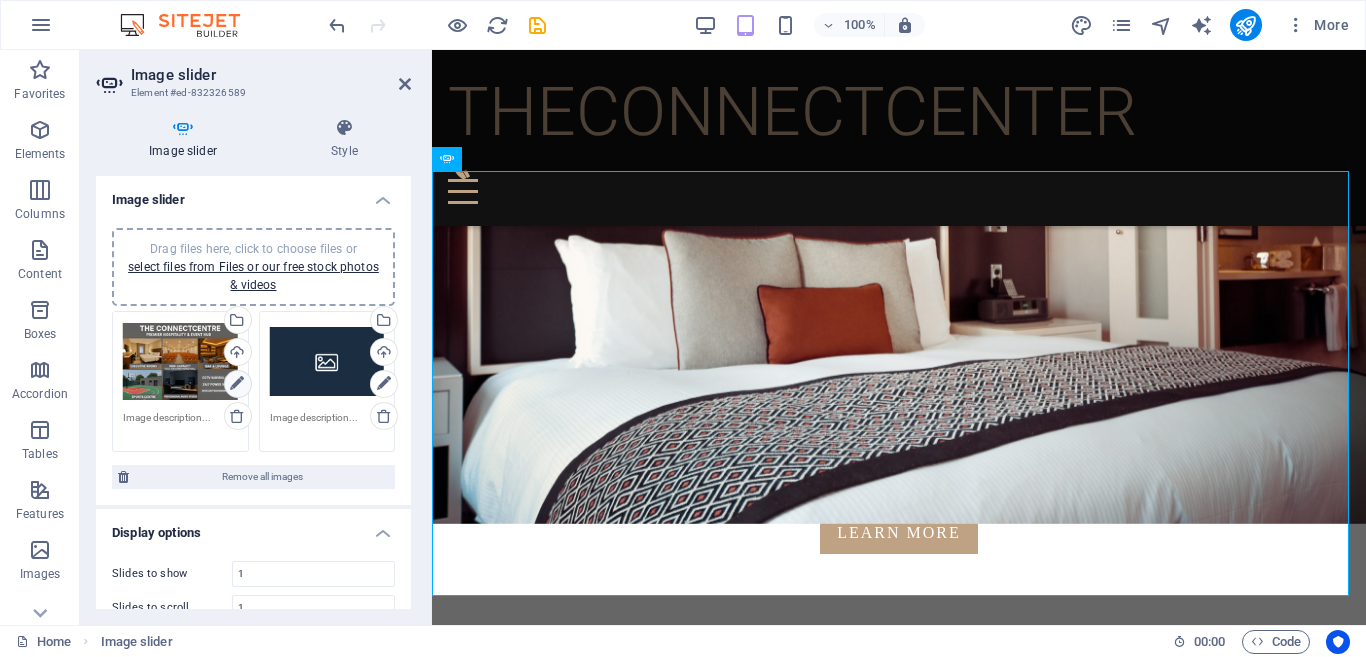 click at bounding box center [237, 384] 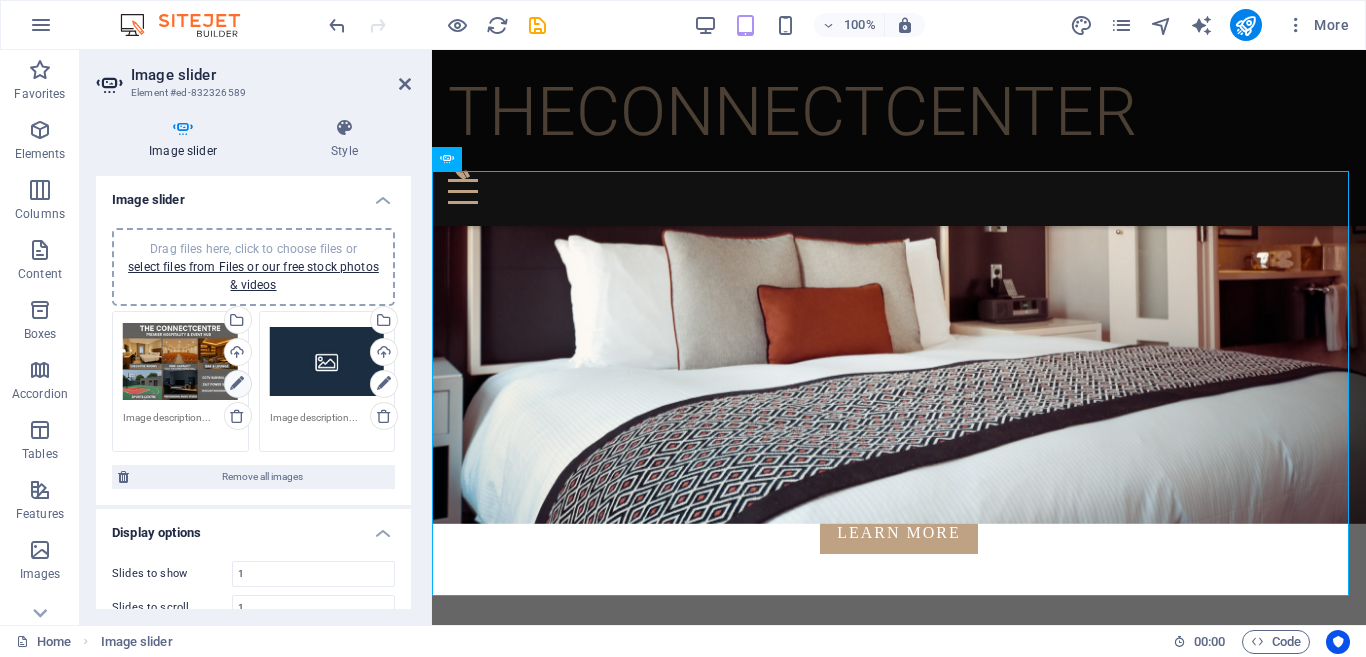 click at bounding box center [237, 384] 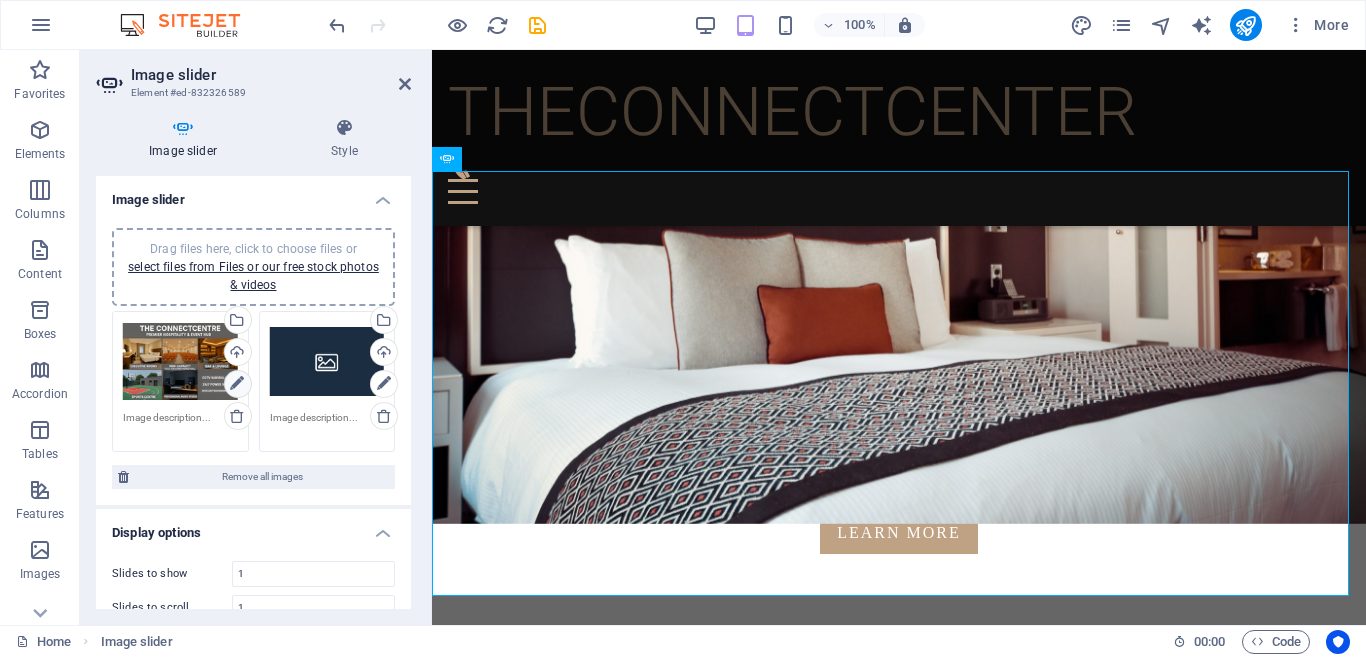 click at bounding box center (237, 384) 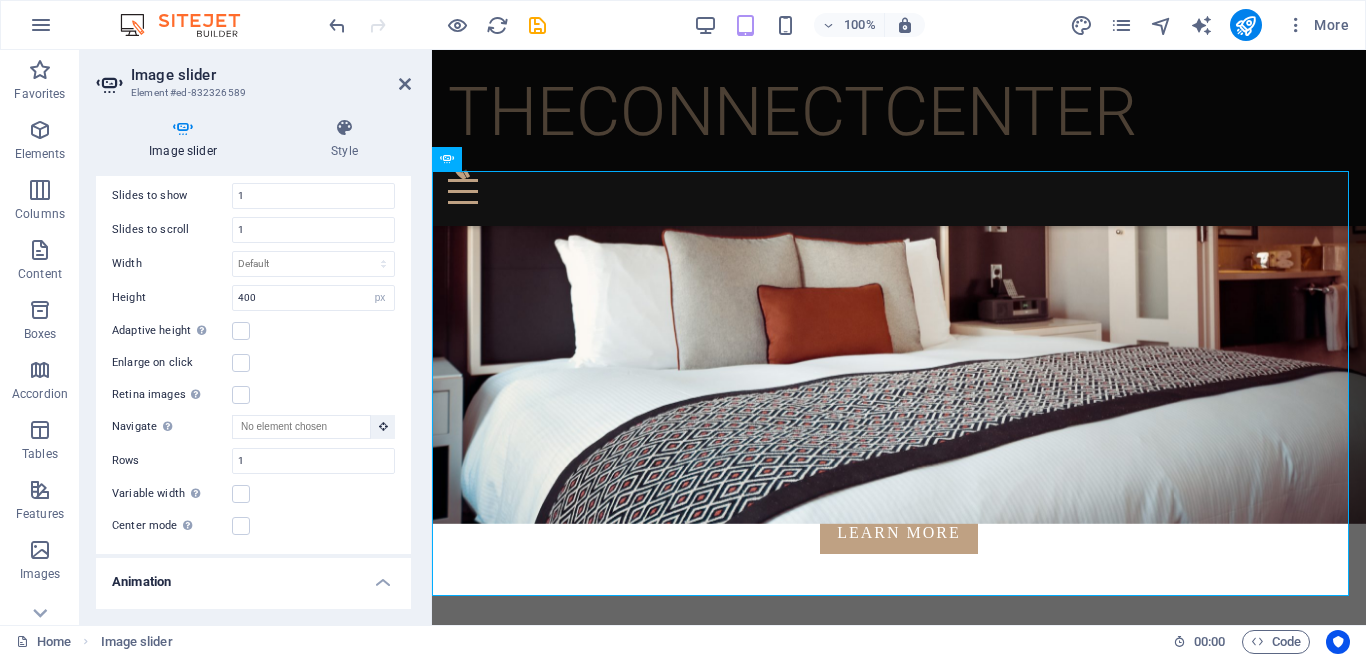 scroll, scrollTop: 381, scrollLeft: 0, axis: vertical 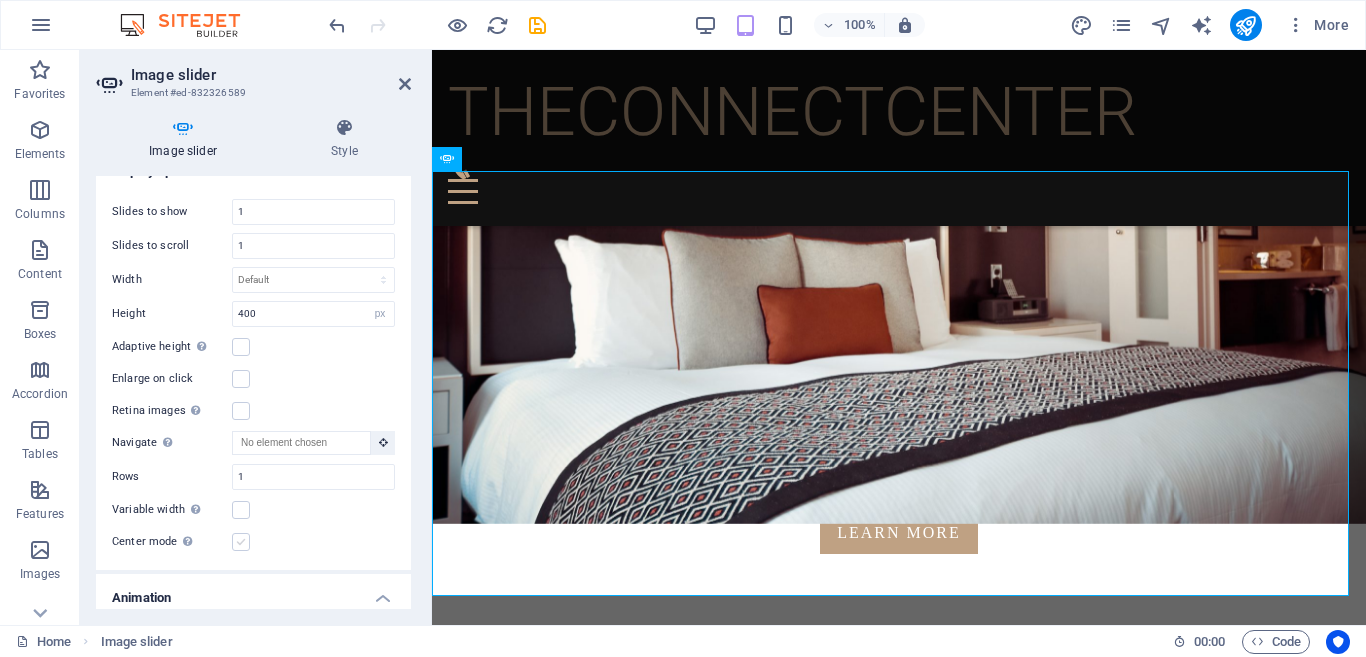 click at bounding box center [241, 542] 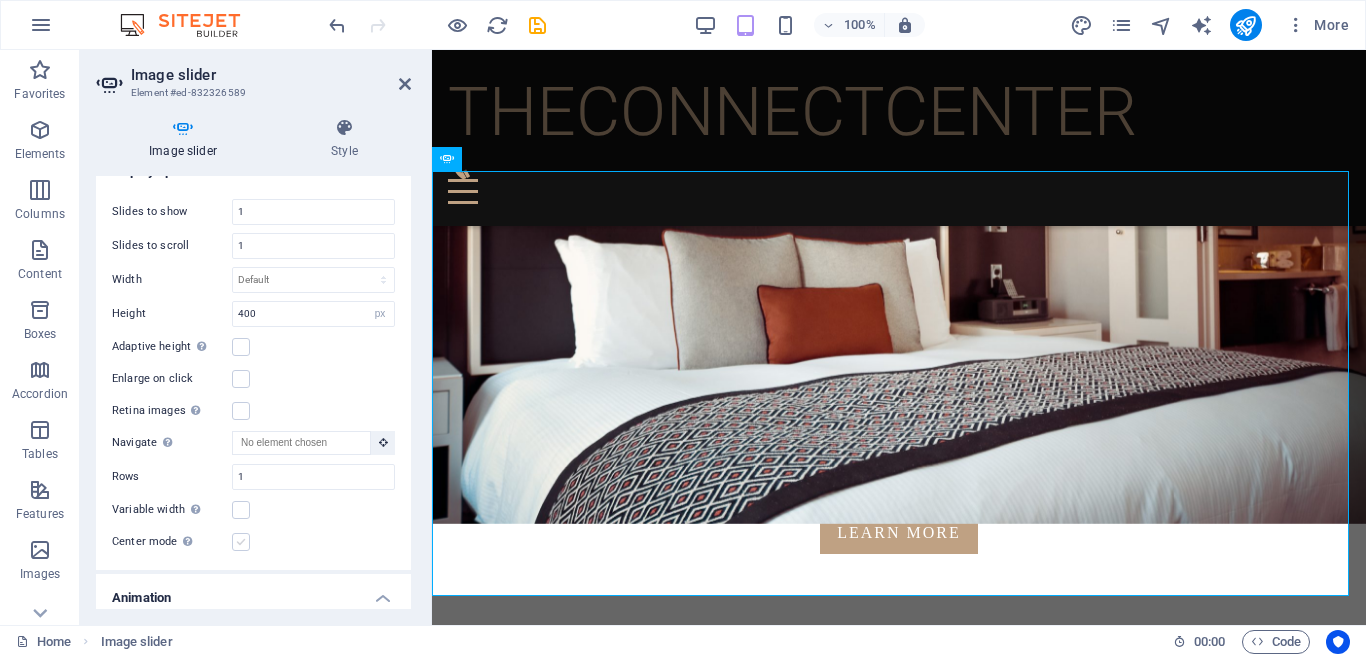 click on "Center mode Enables centered view with partial previous/next slide. Use with odd numbered "Slides to show" counts." at bounding box center (0, 0) 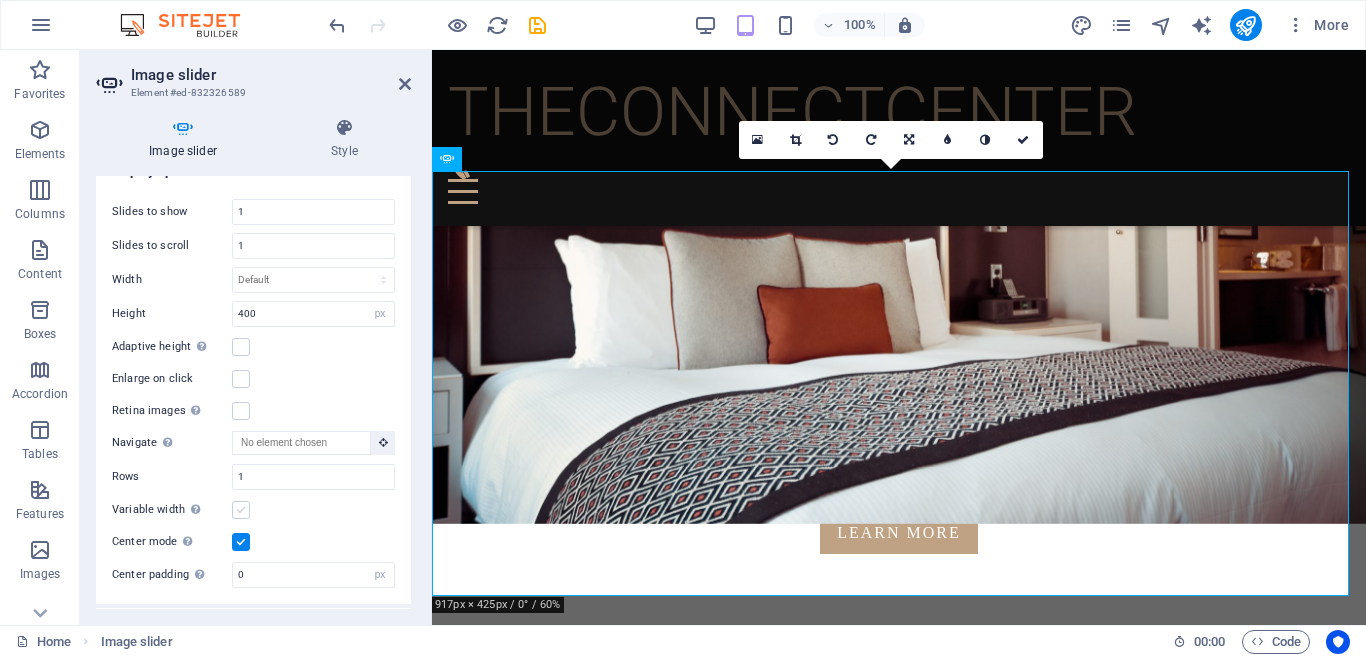 click at bounding box center (241, 510) 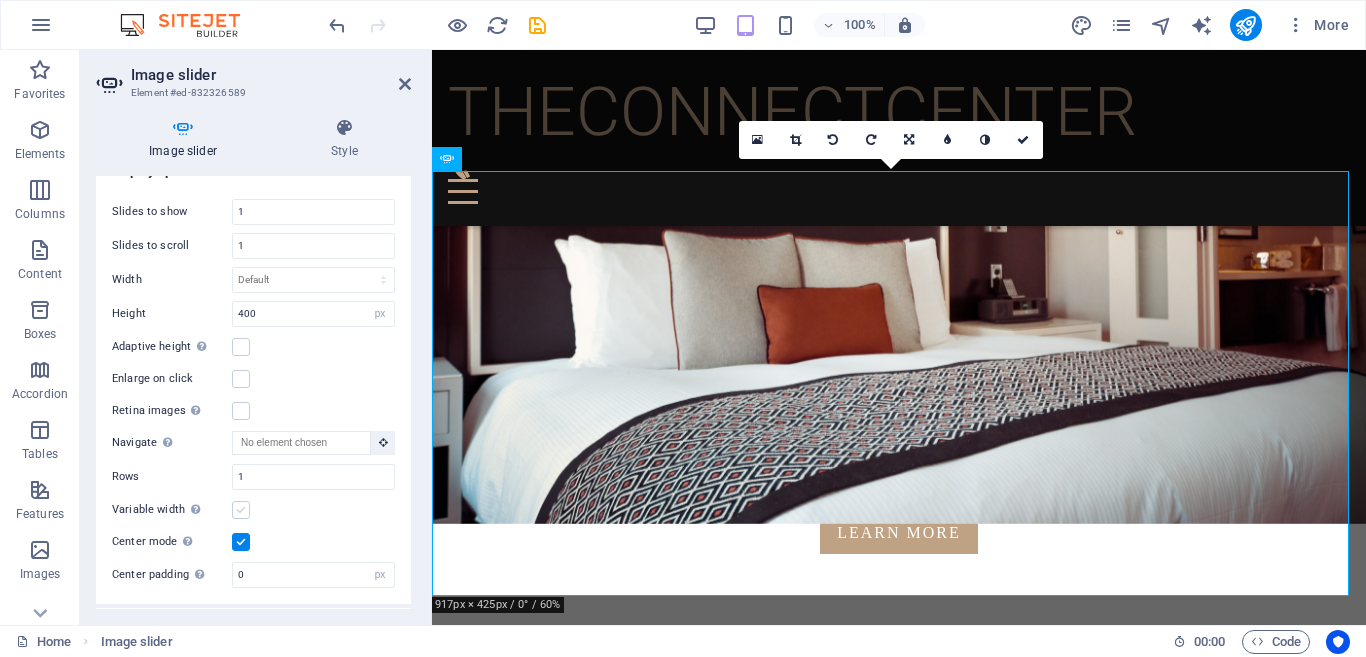 click on "Variable width Automatically adjust the width of the visible slide." at bounding box center [0, 0] 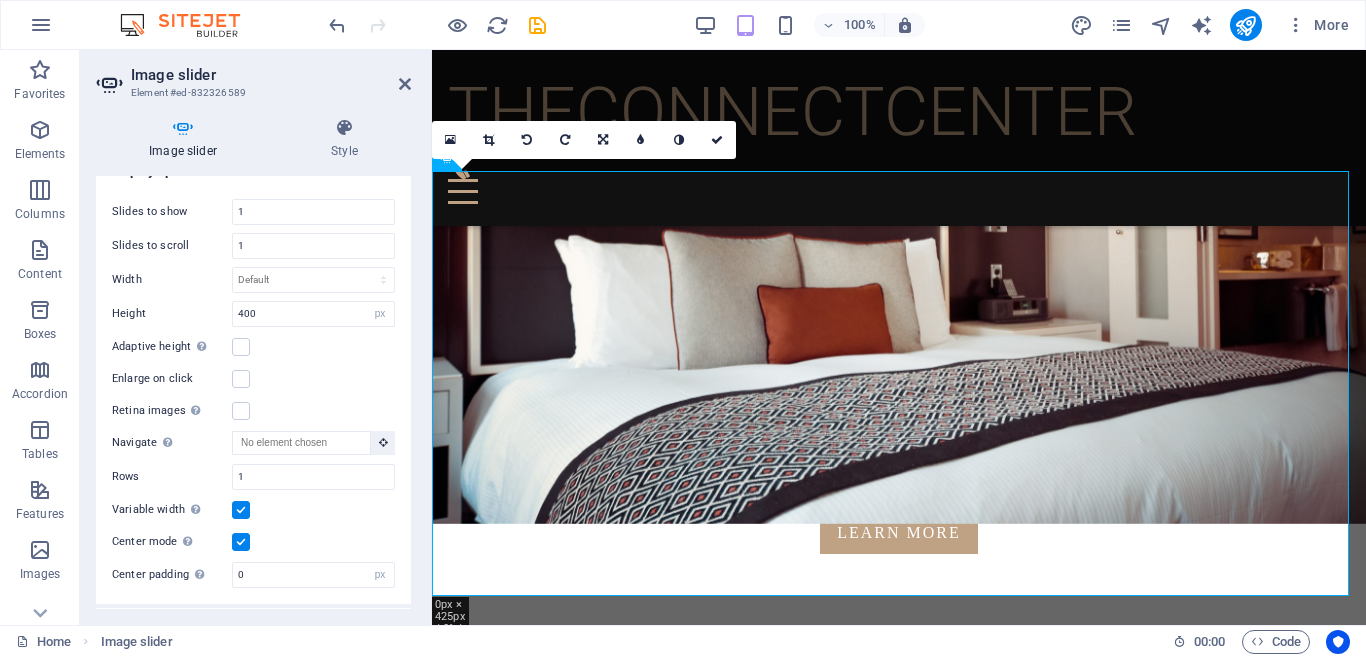 click at bounding box center [241, 542] 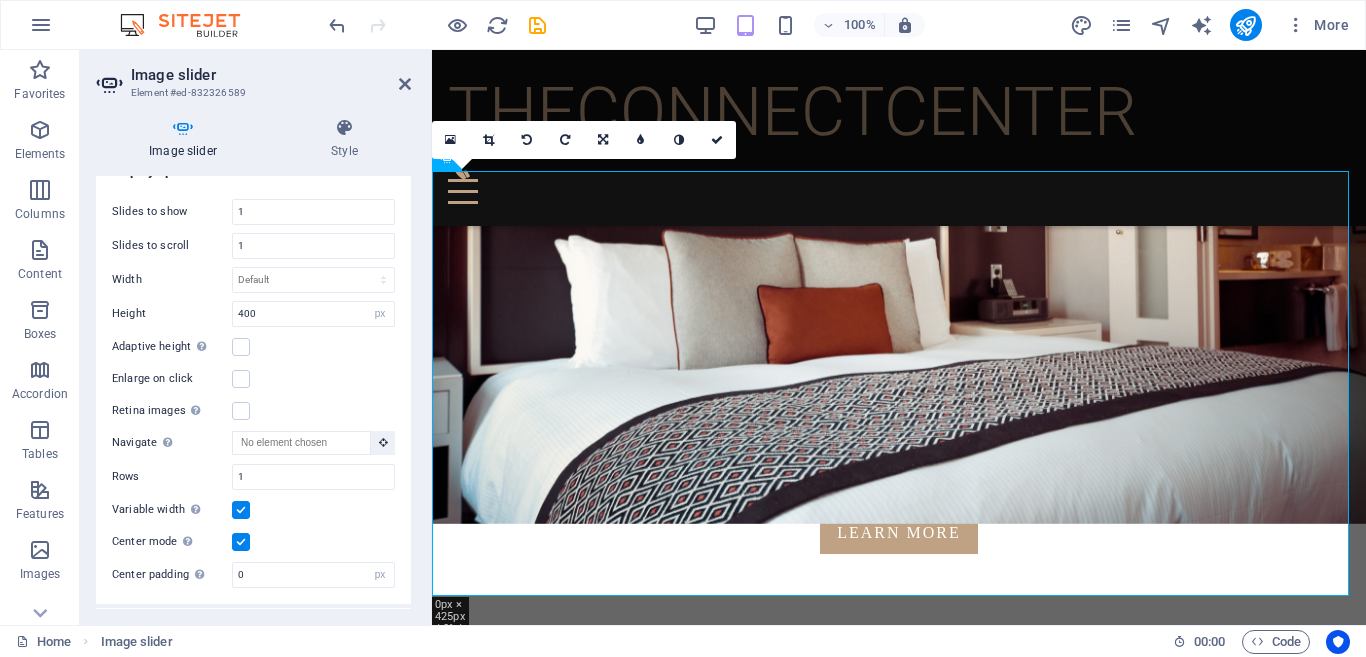 click on "Center mode Enables centered view with partial previous/next slide. Use with odd numbered "Slides to show" counts." at bounding box center (0, 0) 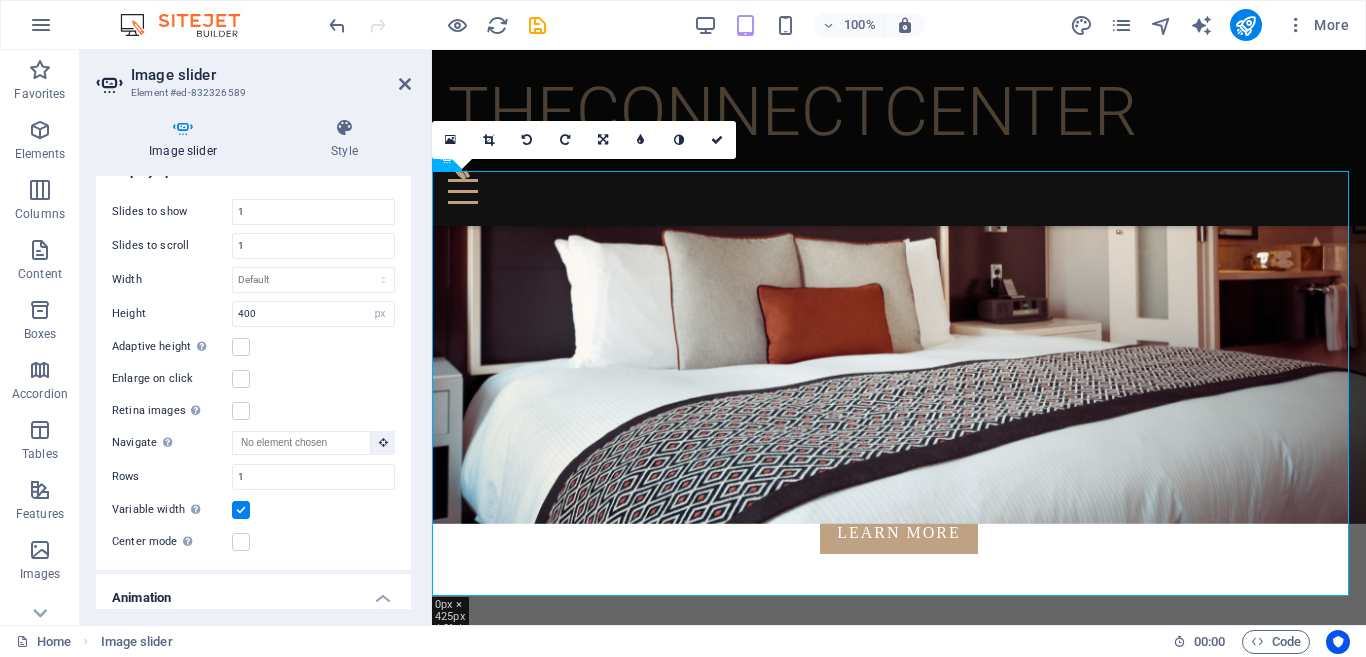 click at bounding box center [241, 510] 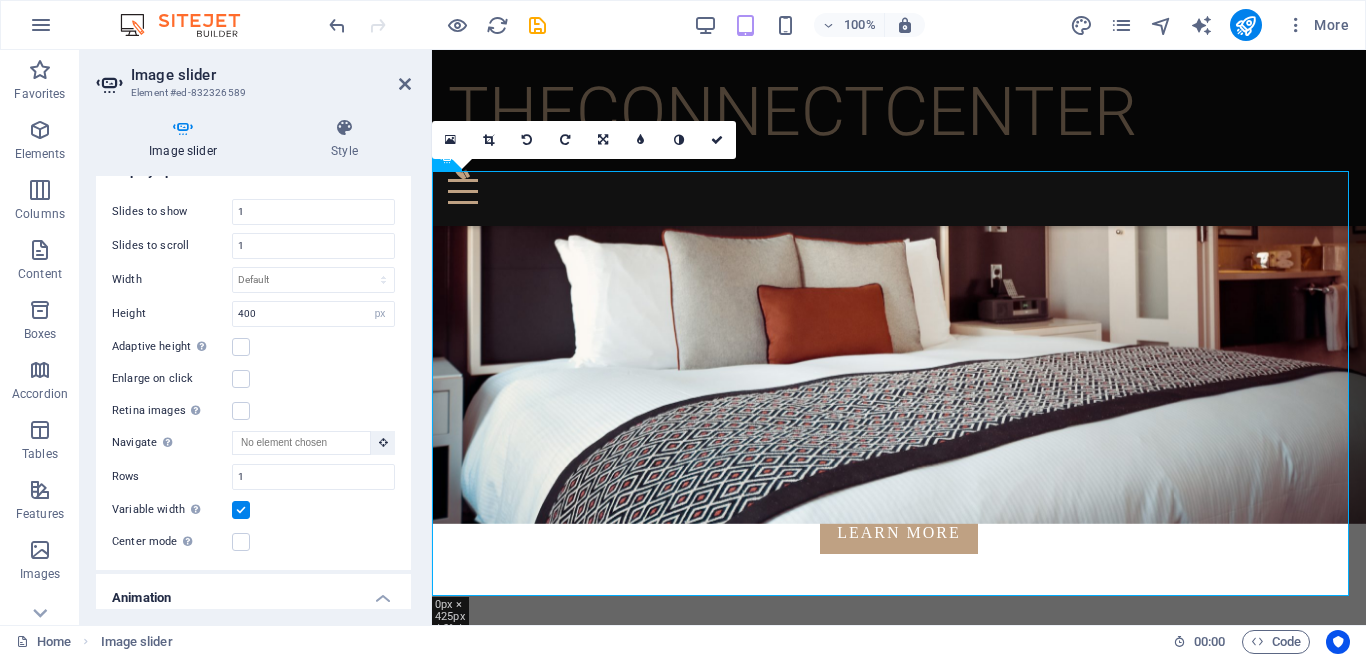 click on "Variable width Automatically adjust the width of the visible slide." at bounding box center [0, 0] 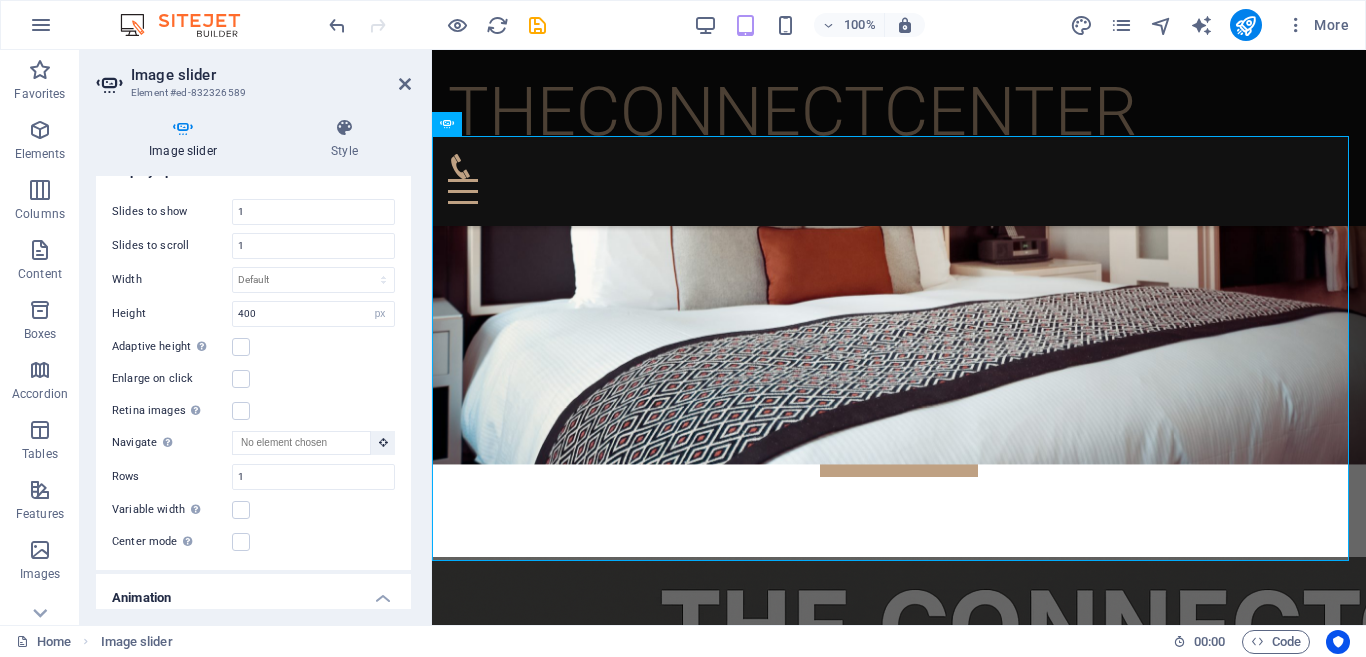 scroll, scrollTop: 443, scrollLeft: 0, axis: vertical 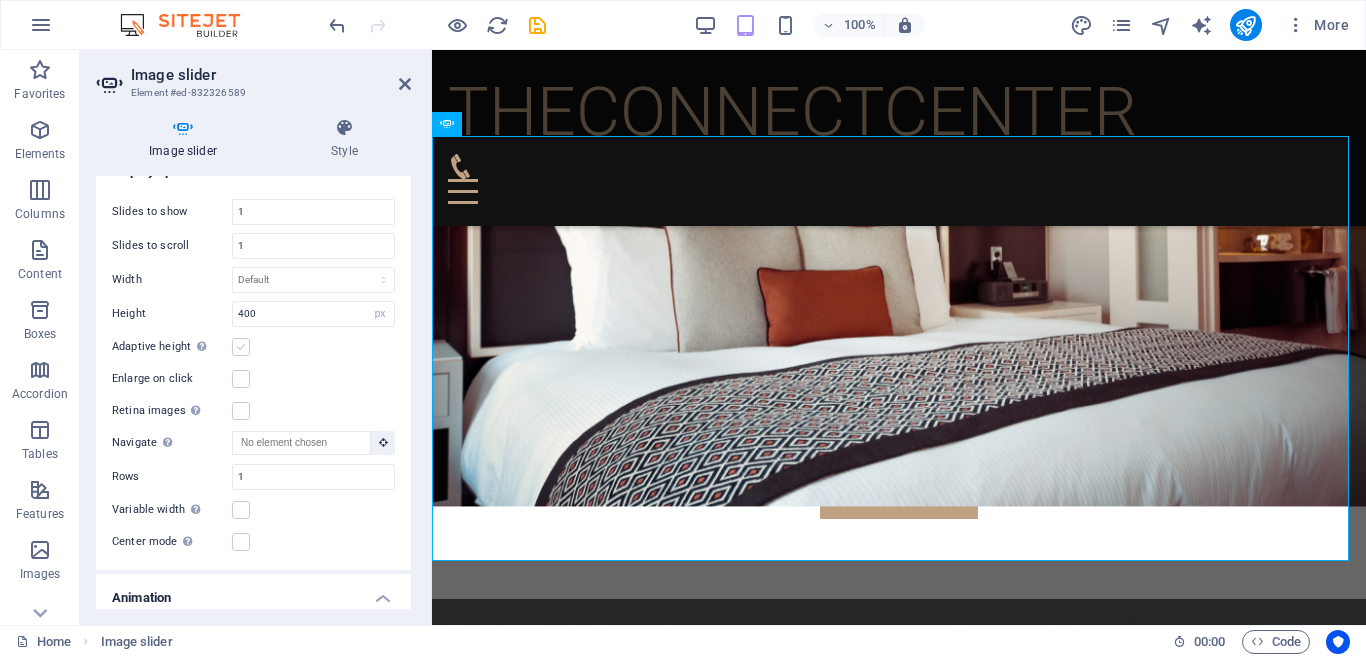 click at bounding box center [241, 347] 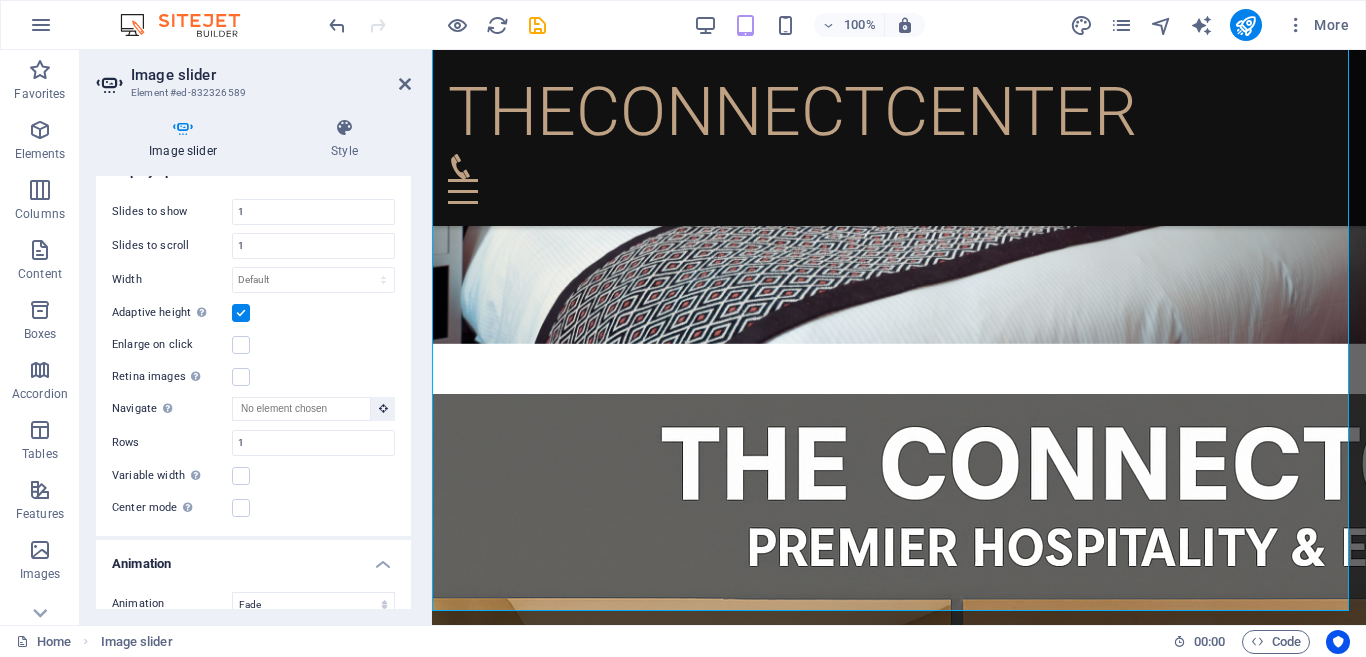 scroll, scrollTop: 604, scrollLeft: 0, axis: vertical 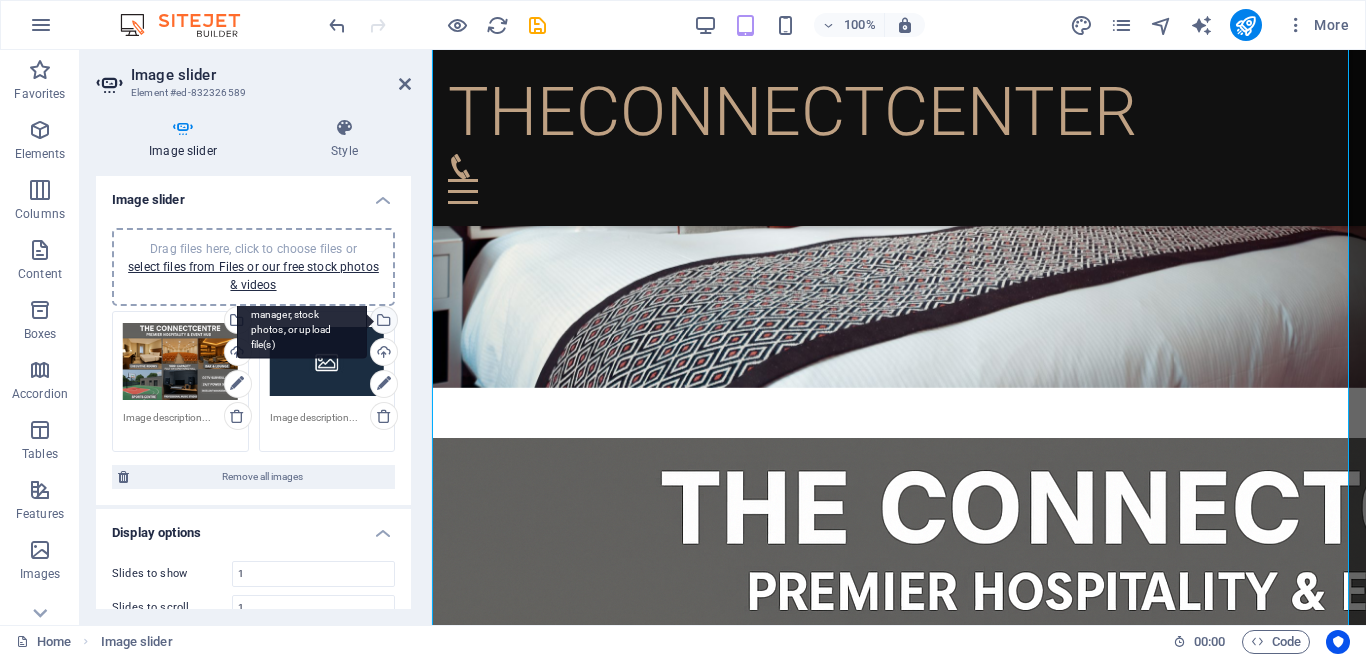 click on "Select files from the file manager, stock photos, or upload file(s)" at bounding box center [302, 321] 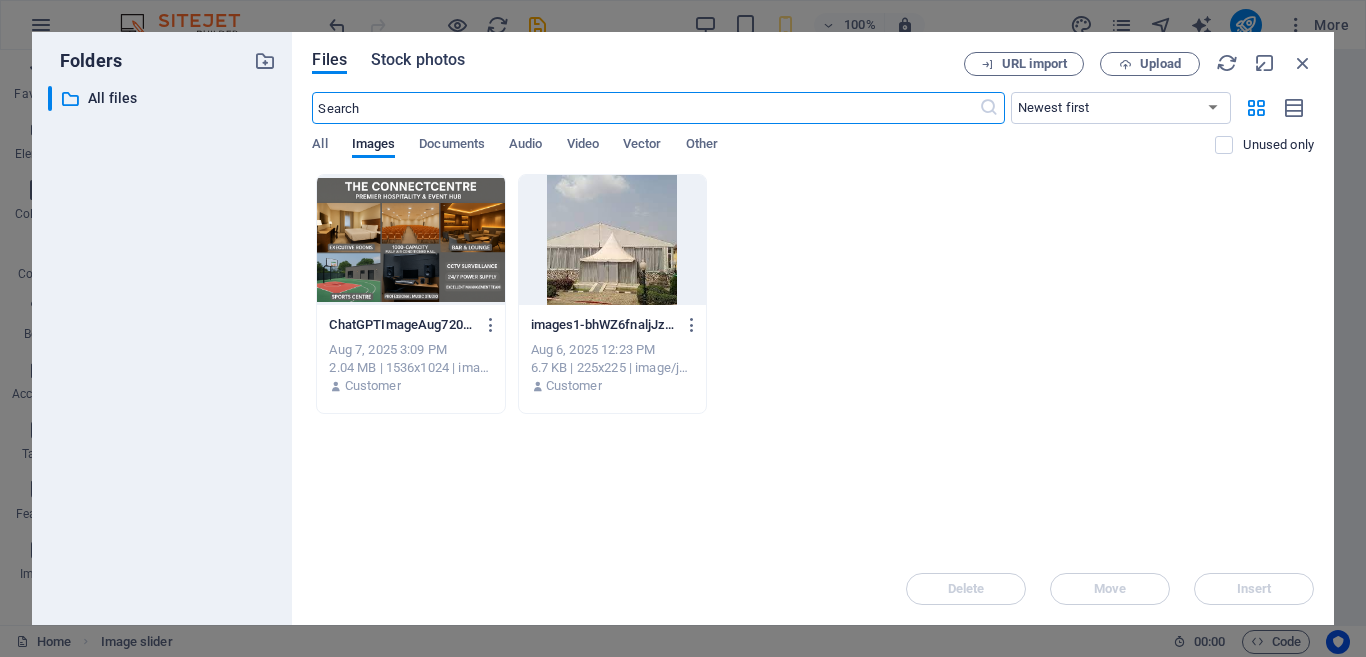click on "Stock photos" at bounding box center [418, 60] 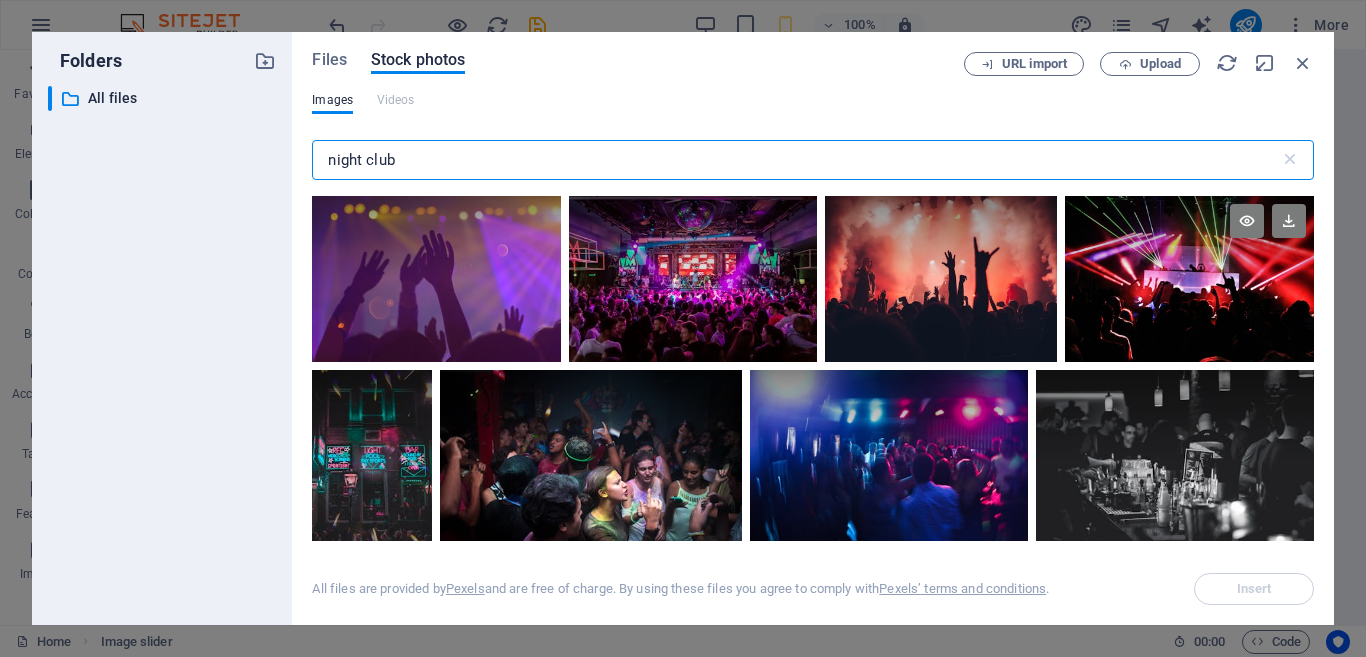 type on "night club" 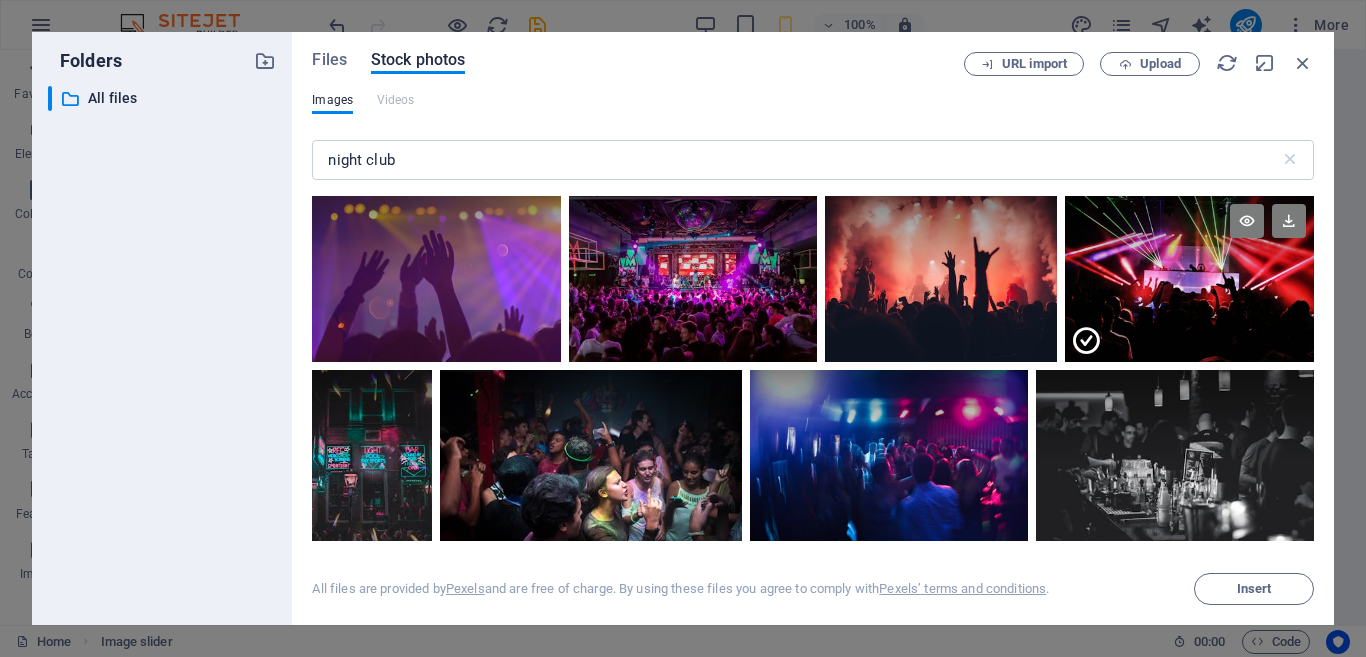 click at bounding box center [1189, 320] 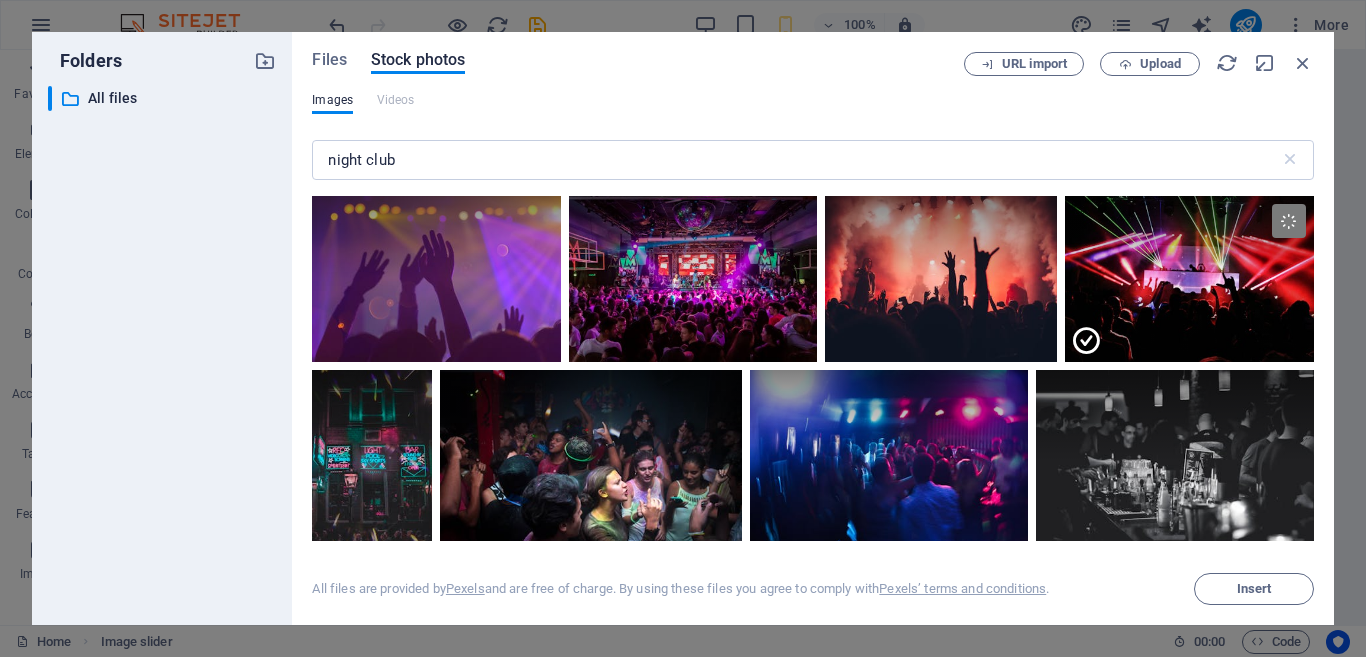 click on "The ConnectCenter – Premier Hospitality & Event Hub in Ota, Nigeria The ConnectCenter is a multifunctional hospitality and event destination, thoughtfully designed to cater to a wide range of needs—from executive business stays to vibrant entertainment and relaxation. Key facilities include: 1. **Executive Rooms:** Elegantly furnished rooms offering premium comfort, privacy, and modern amenities such as high-speed Wi-Fi, air conditioning, flat-screen TVs, and luxury bedding—ideal for business travelers, VIP guests, and restful retreats. 2. **1000-Capacity Fully Air-Conditioned Hall:** A spacious, technologically equipped event hall suitable for conferences, weddings, concerts, and large gatherings. With advanced lighting and sound systems, it sets the stage for unforgettable events. 3. **Bar & Lounge:** A trendy, well-stocked bar and cozy lounge area perfect for socializing, casual meetings, or winding down after a busy day. Enjoy expertly crafted drinks, ambient lighting, and a welcoming vibe." at bounding box center [654, 5821] 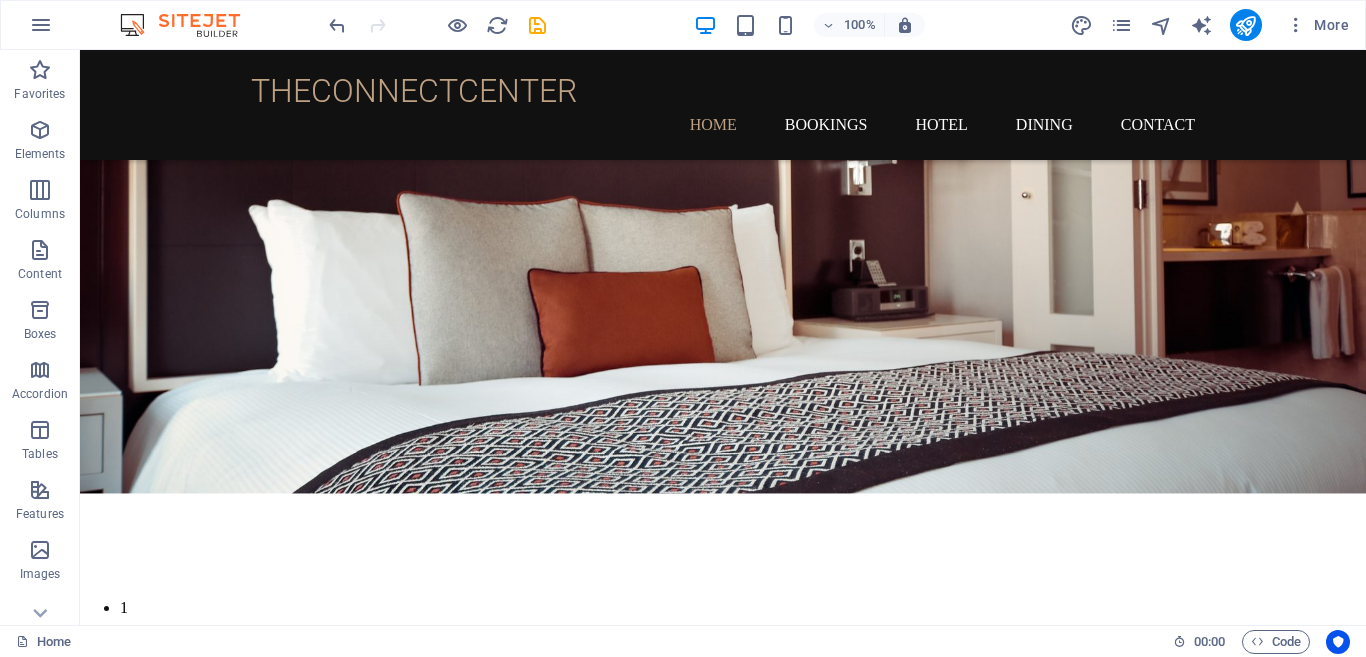 scroll, scrollTop: 373, scrollLeft: 0, axis: vertical 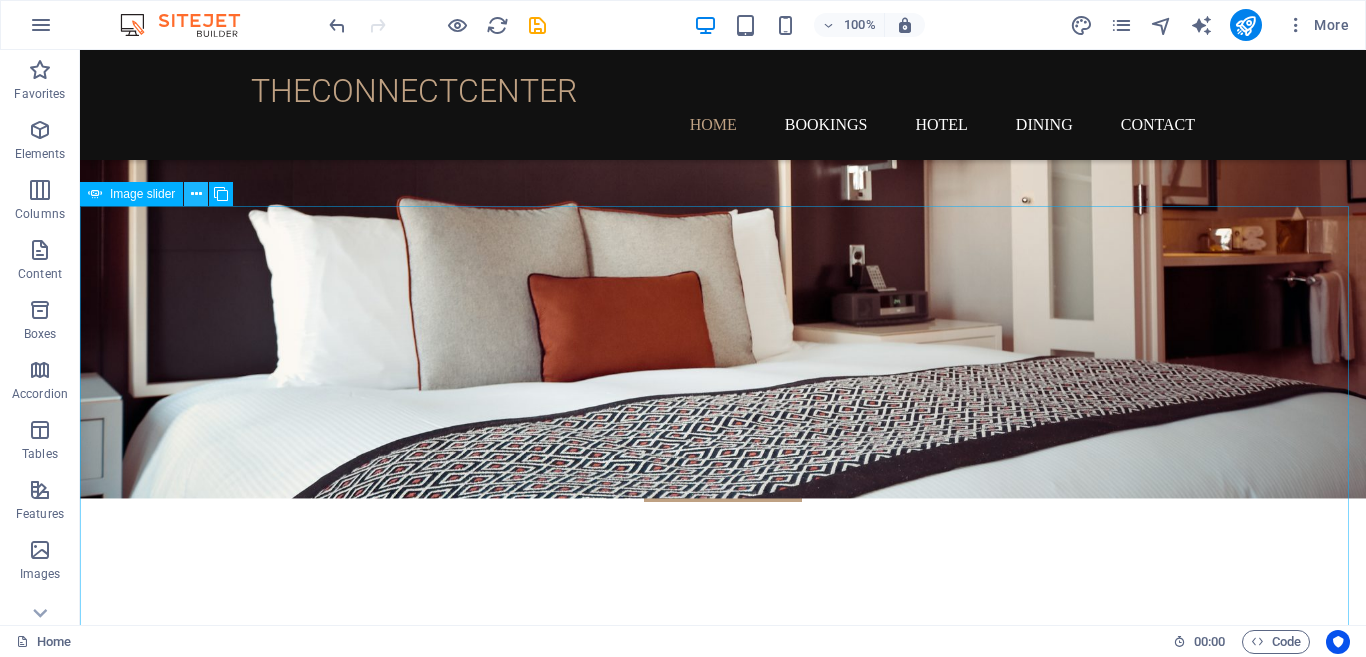 click at bounding box center [196, 194] 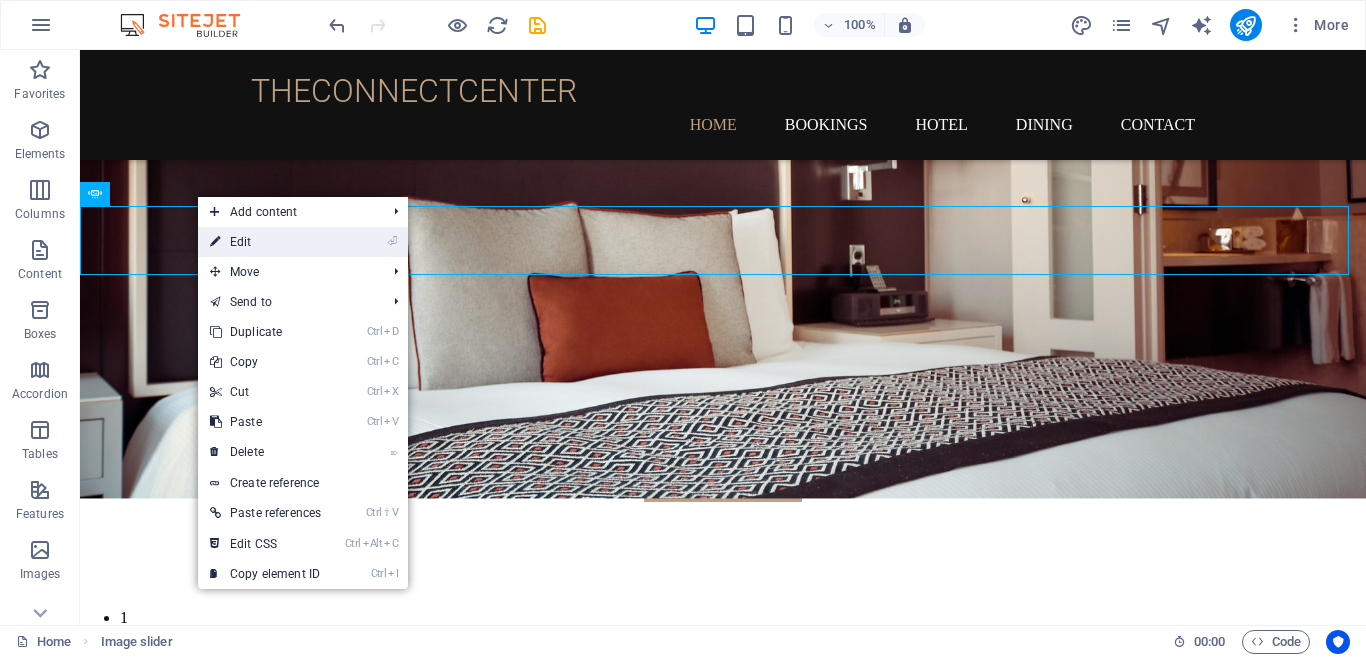 click on "⏎  Edit" at bounding box center (265, 242) 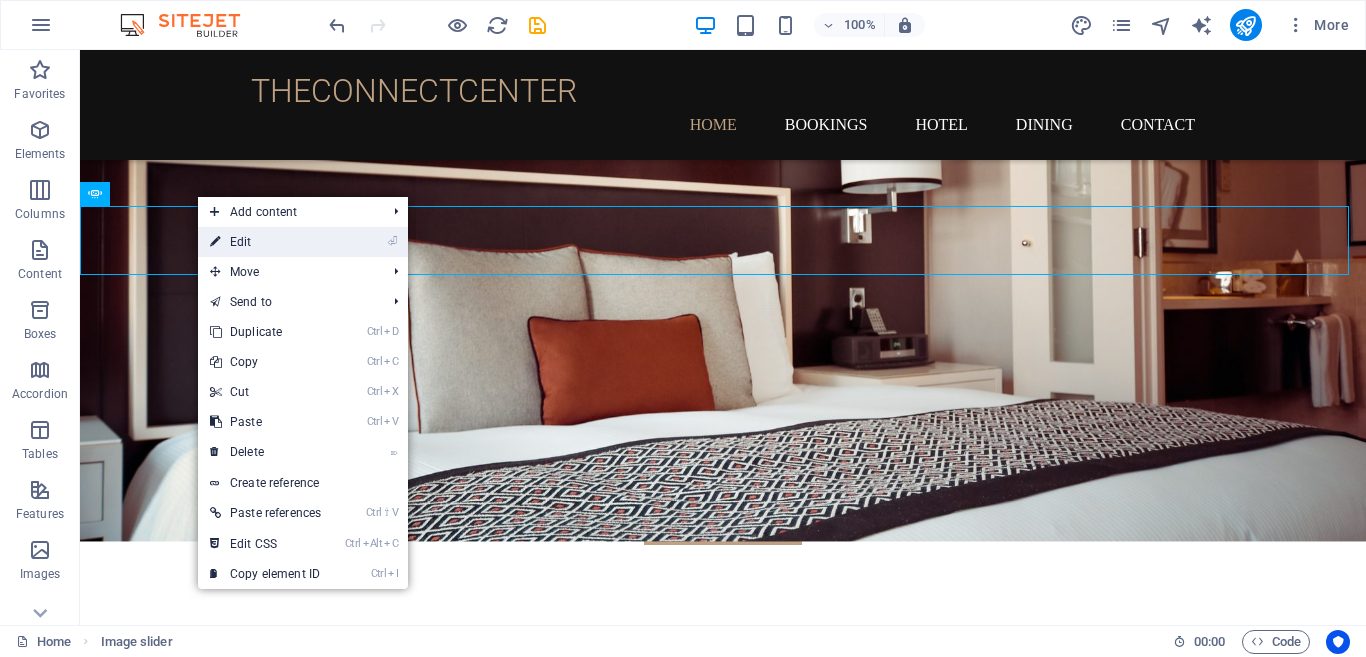 select on "fade" 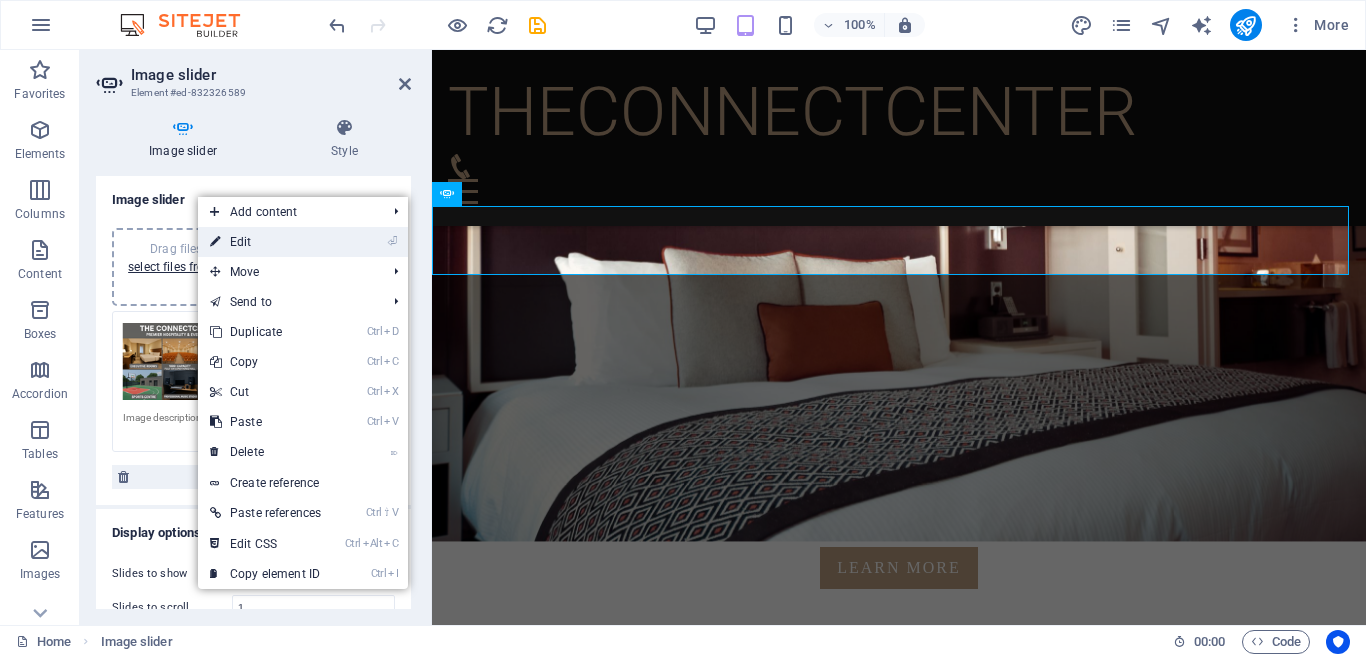 click on "⏎  Edit" at bounding box center (265, 242) 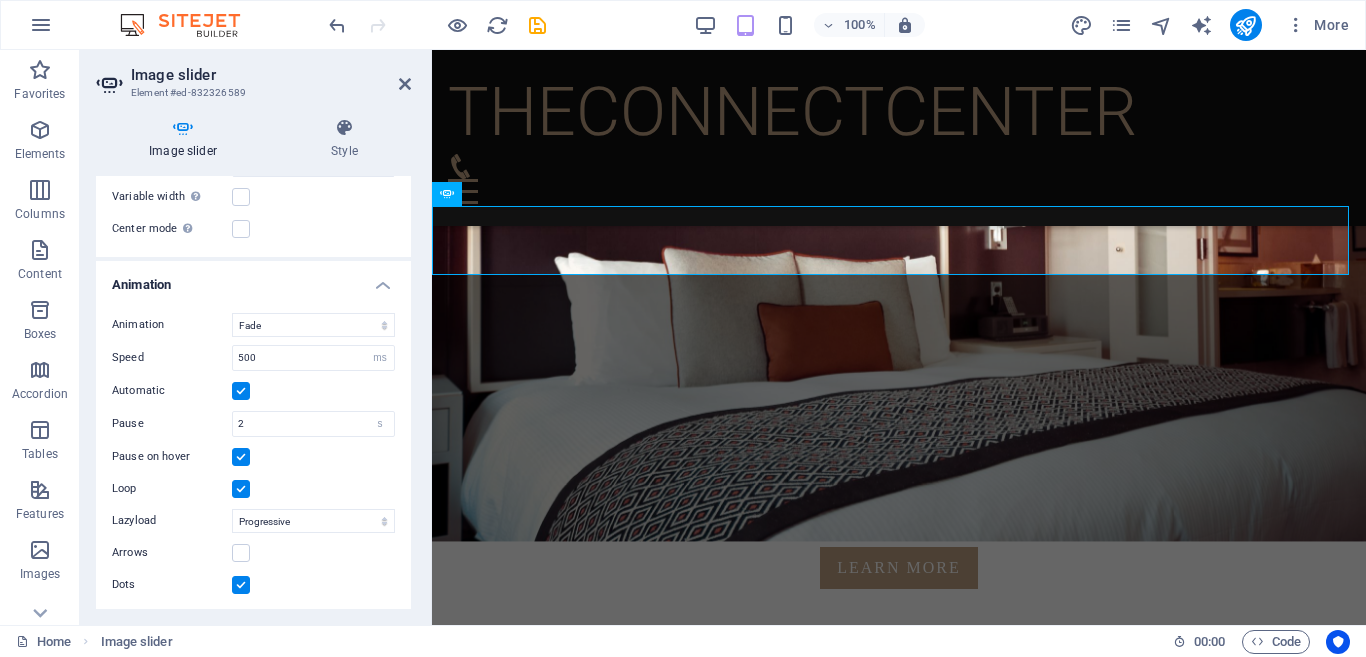 scroll, scrollTop: 642, scrollLeft: 0, axis: vertical 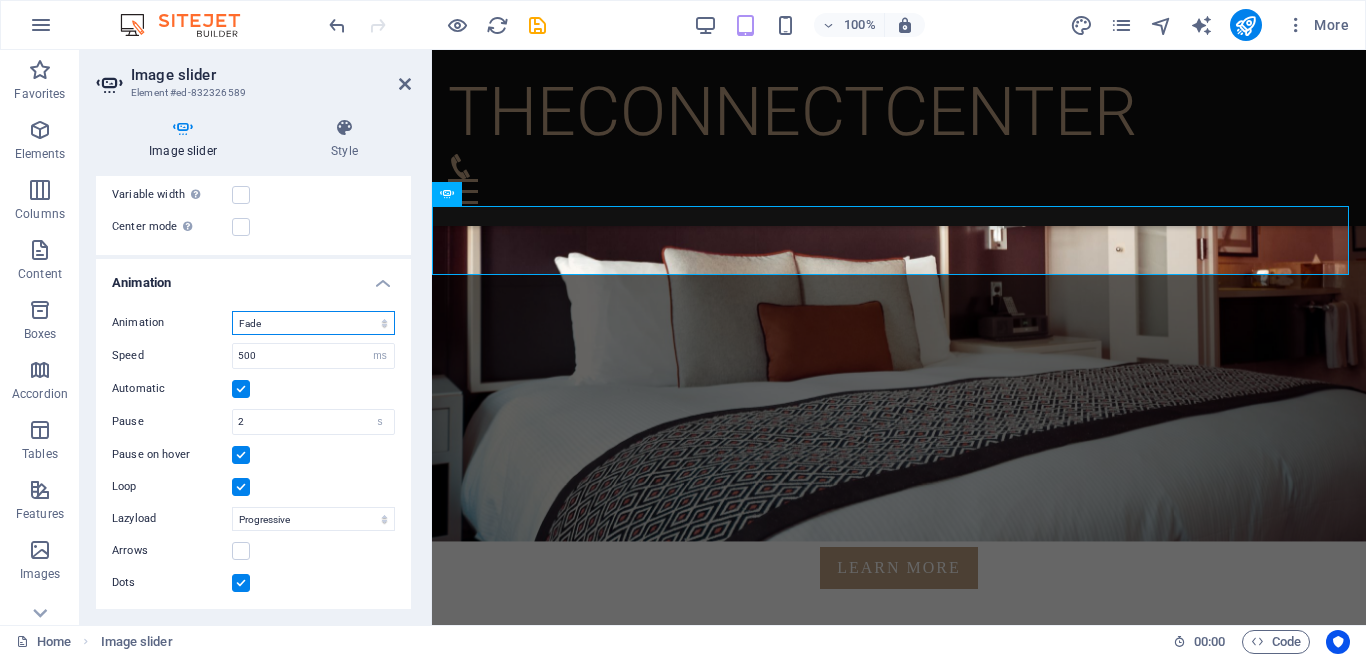 click on "Slide Fade" at bounding box center [313, 323] 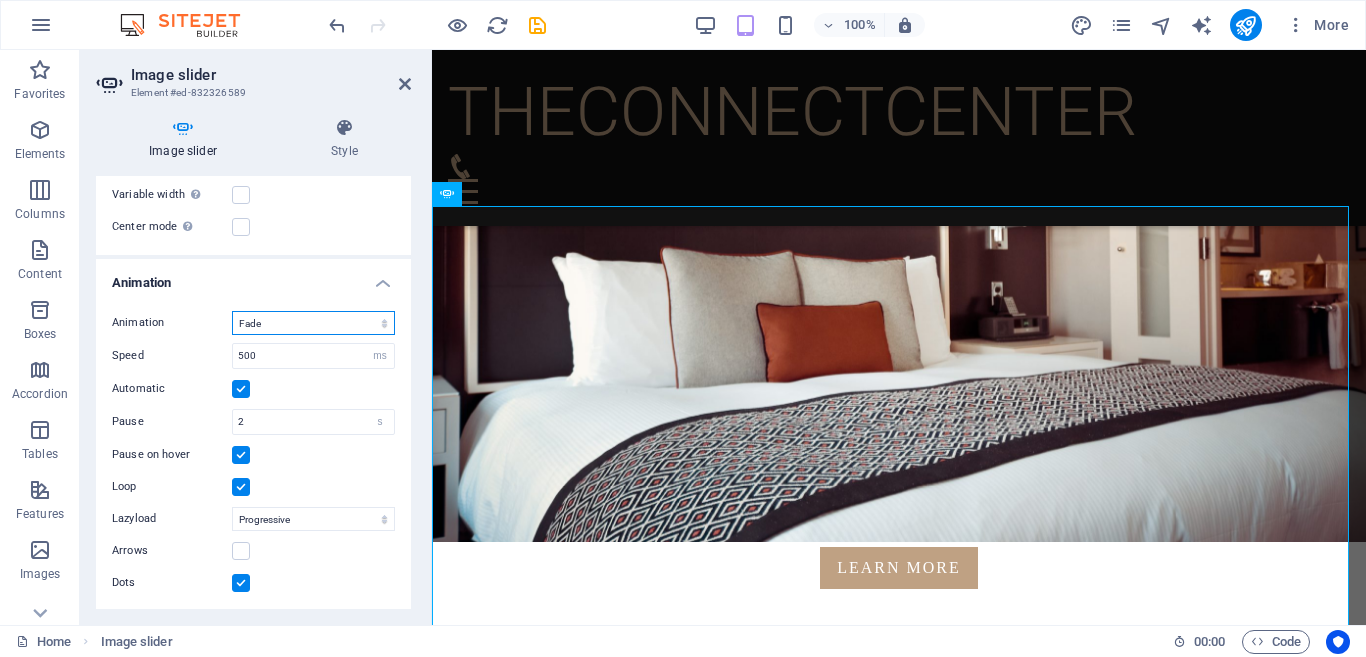 select on "slide" 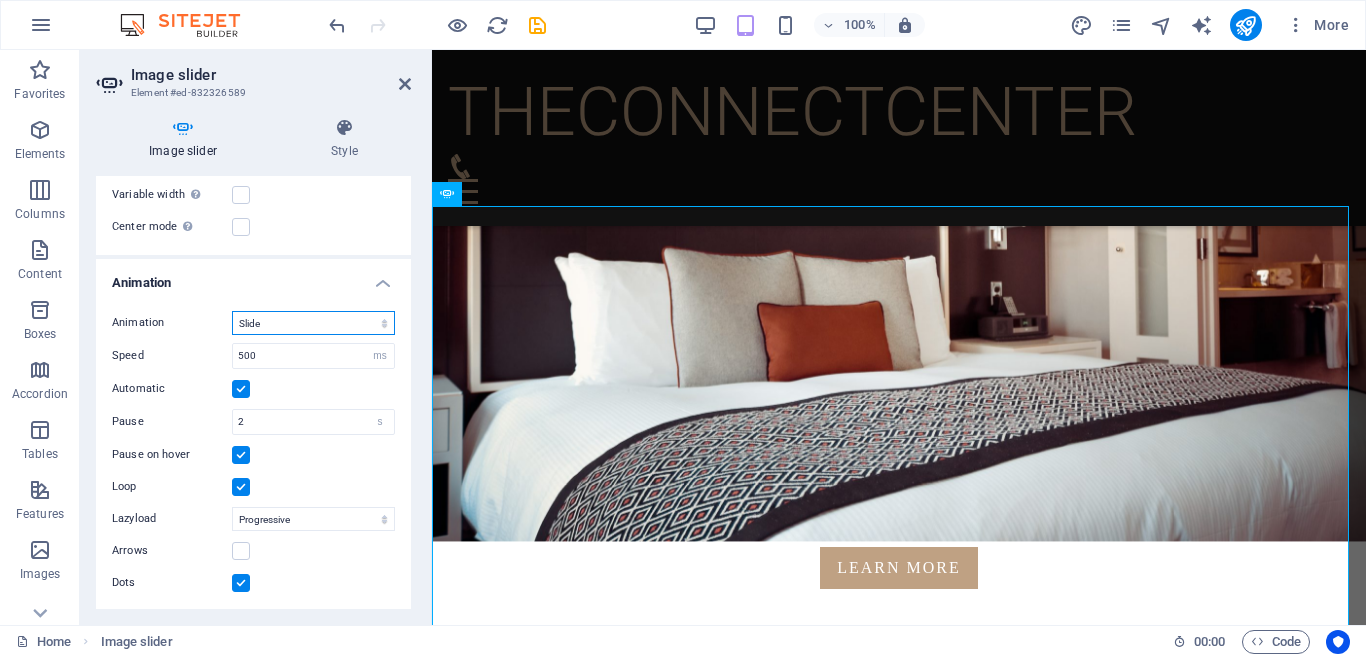 click on "Slide Fade" at bounding box center (313, 323) 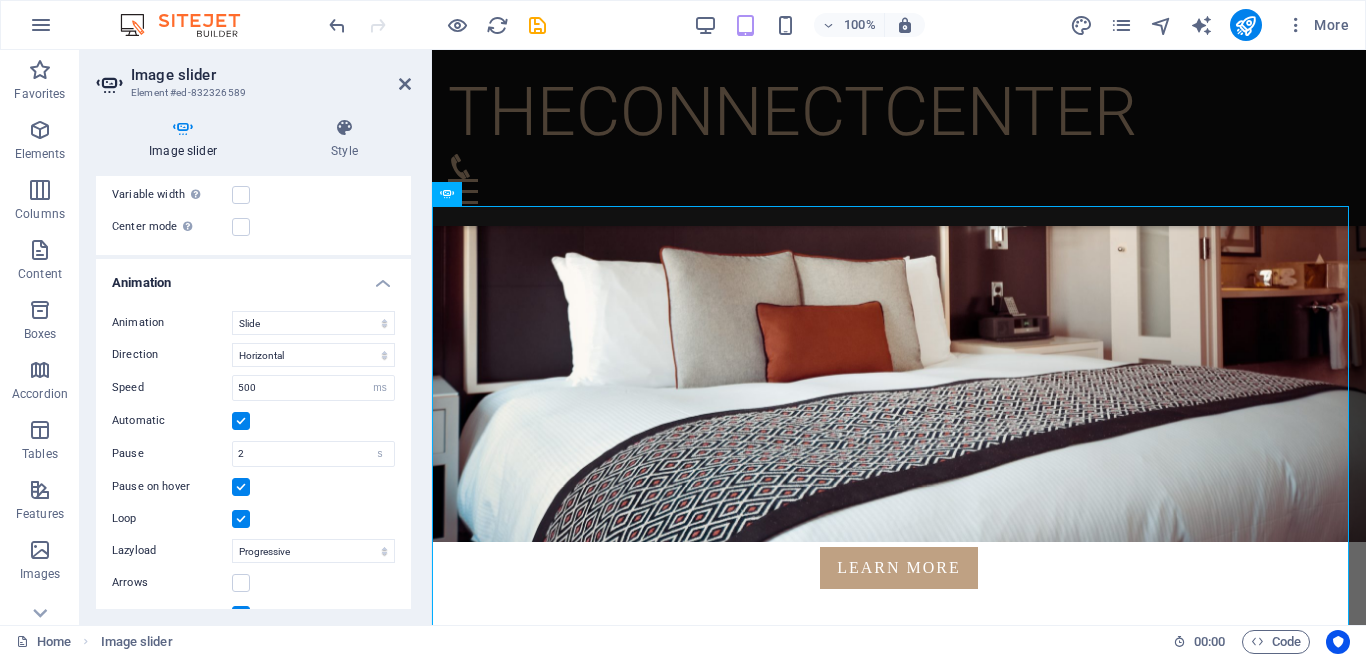 drag, startPoint x: 406, startPoint y: 472, endPoint x: 407, endPoint y: 492, distance: 20.024984 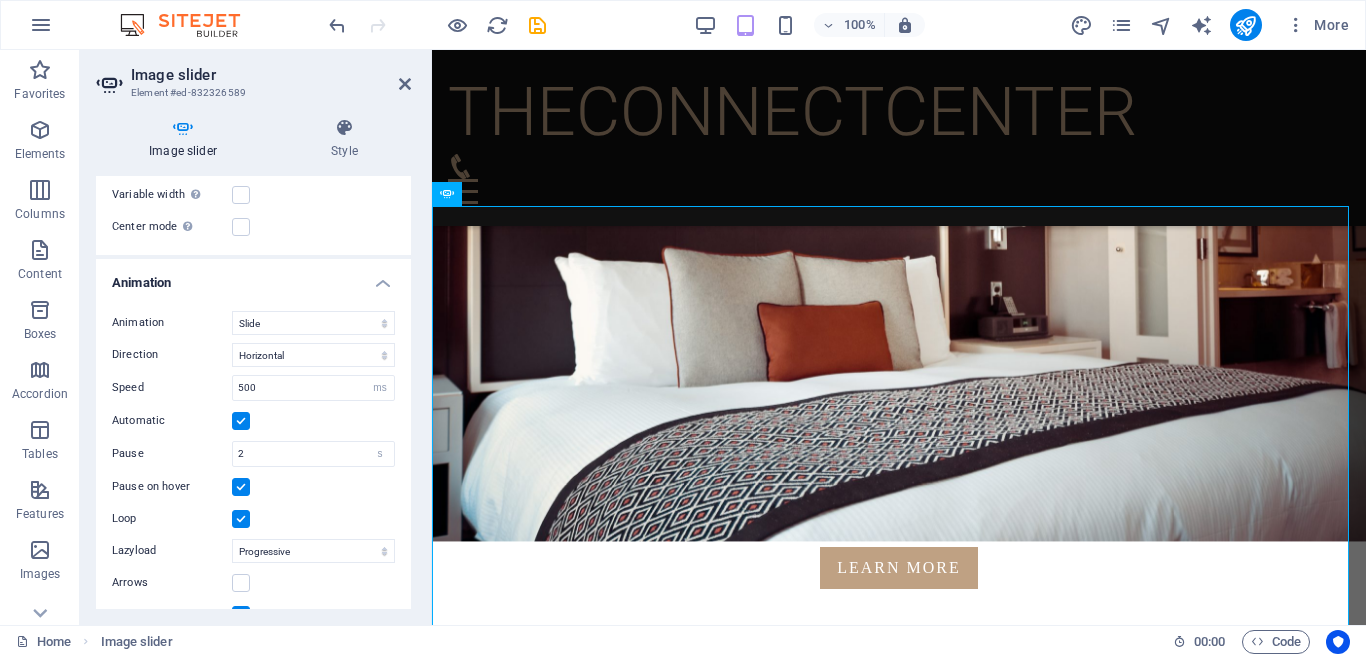click on "Image slider Drag files here, click to choose files or select files from Files or our free stock photos & videos Drag files here, click to choose files or select files from Files or our free stock photos & videos Select files from the file manager, stock photos, or upload file(s) Upload Drag files here, click to choose files or select files from Files or our free stock photos & videos Select files from the file manager, stock photos, or upload file(s) Upload Remove all images Display options Slides to show 1 Slides to scroll 1 Width Default px % rem em vw vh Height 400 Default px rem em vw vh Adaptive height Automatically adjust the height for single slide horizontal sliders Enlarge on click Retina images Automatically load retina image and smartphone optimized sizes. Navigate Select another slider to be navigated by this one
Rows 1 Slides per row 1 Variable width Automatically adjust the width of the visible slide. Center mode Center padding 0 px % Slide s" at bounding box center [253, 392] 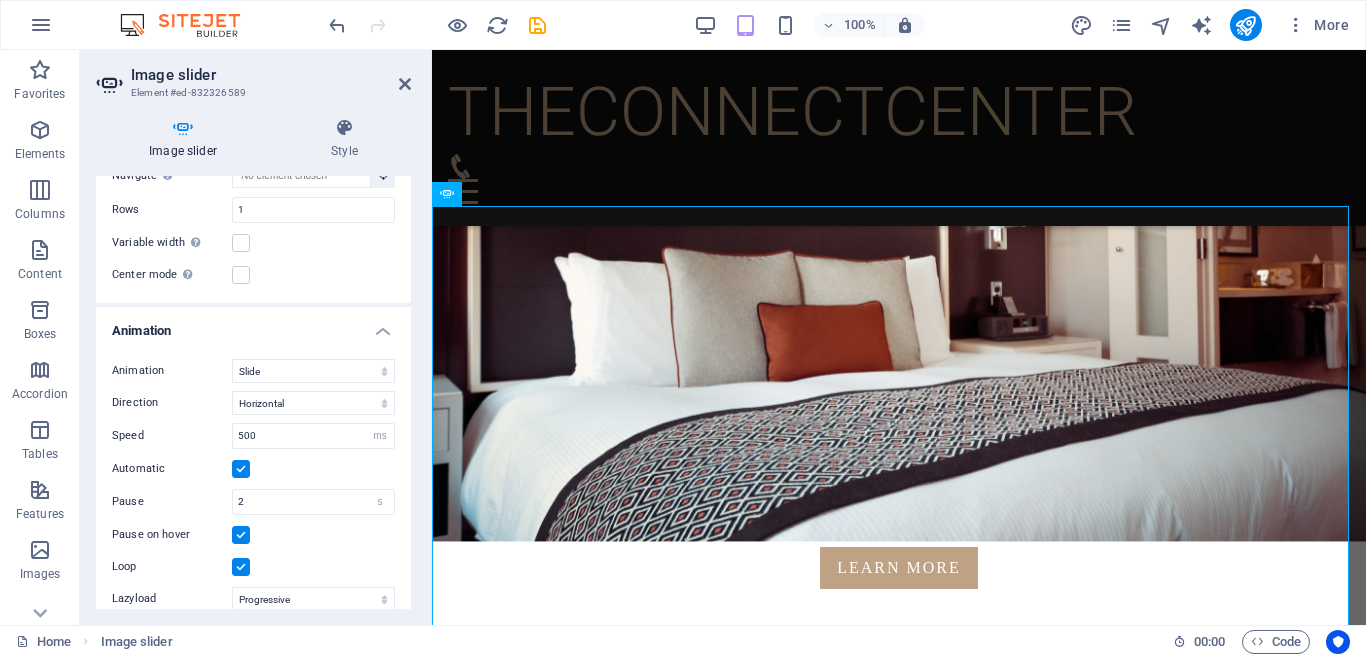 scroll, scrollTop: 428, scrollLeft: 0, axis: vertical 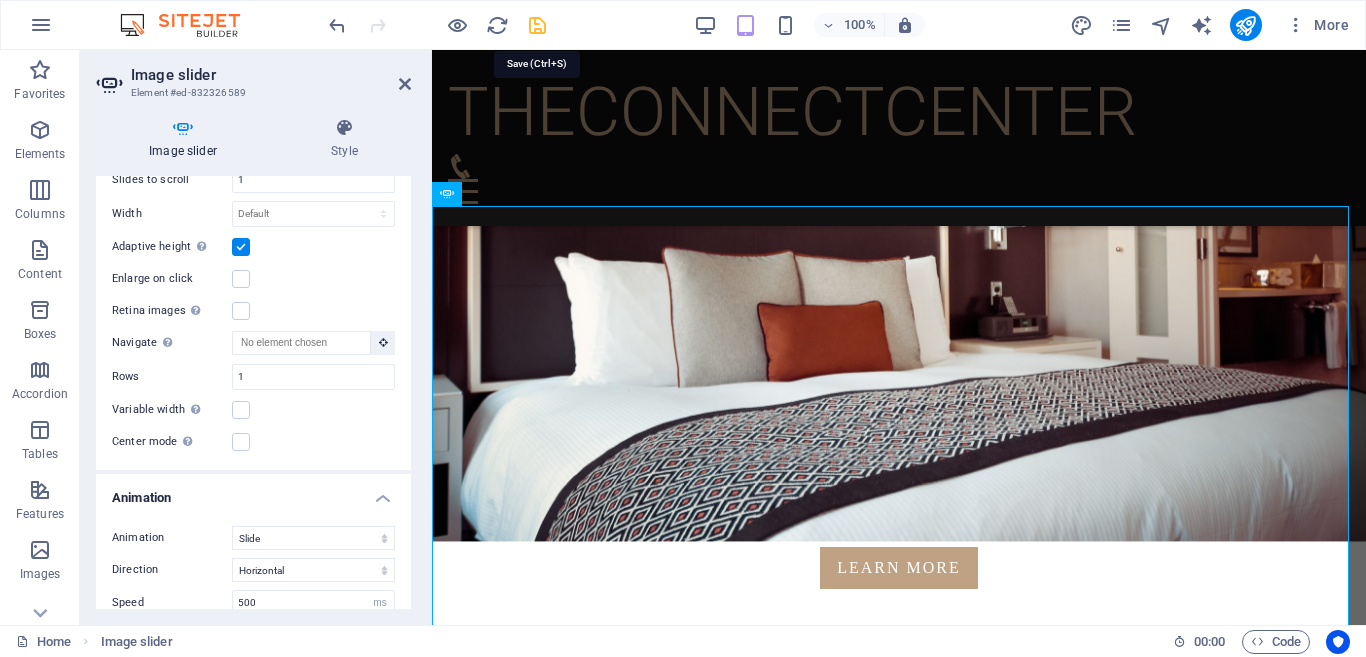 click at bounding box center (537, 25) 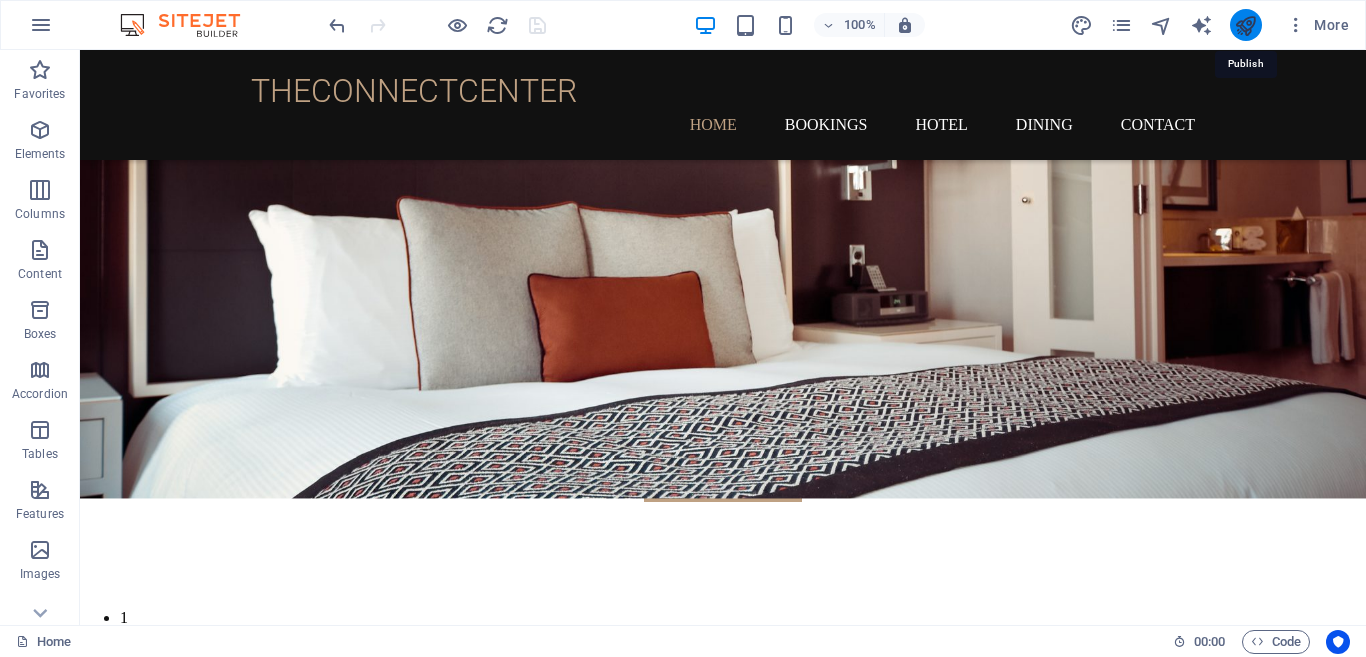 click at bounding box center (1245, 25) 